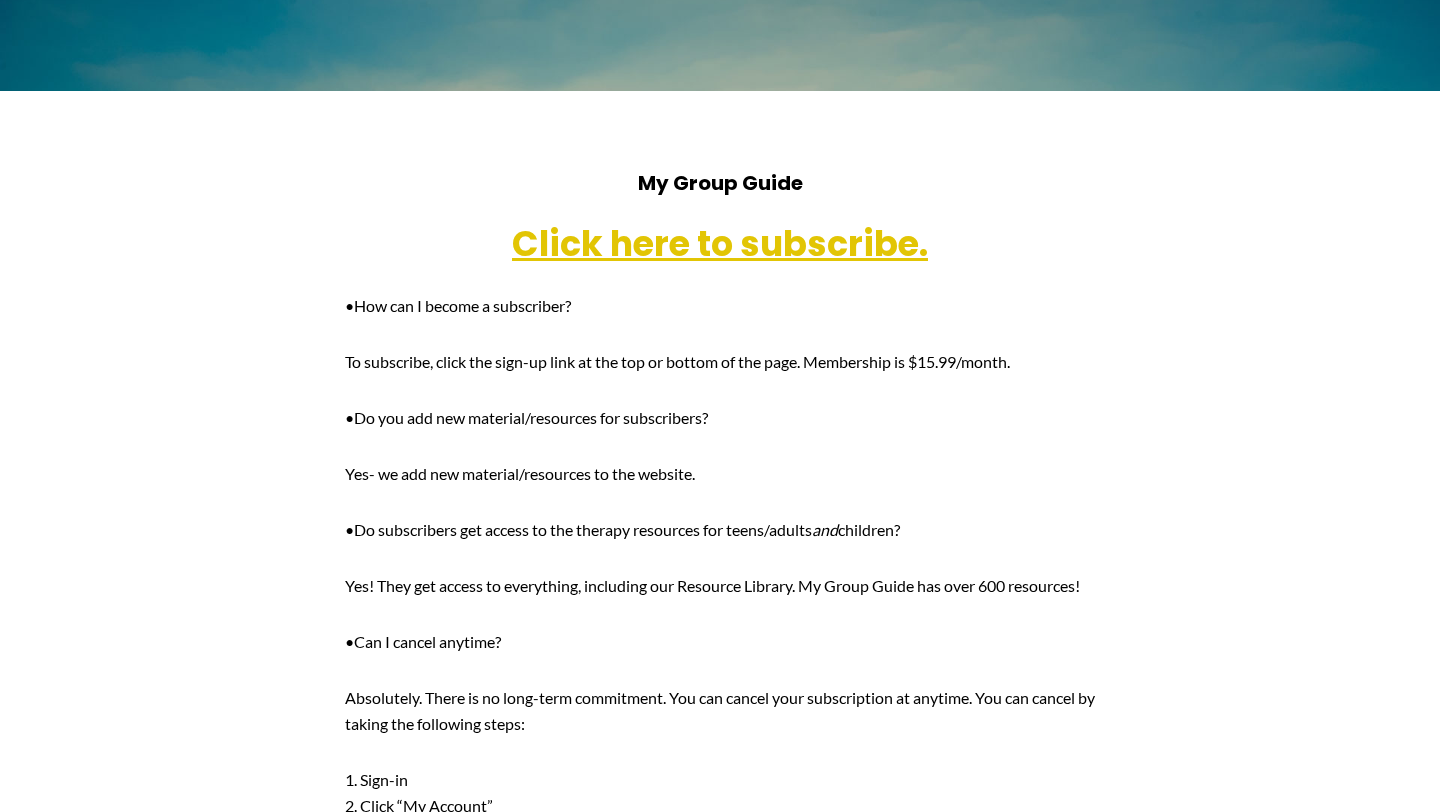 scroll, scrollTop: 480, scrollLeft: 0, axis: vertical 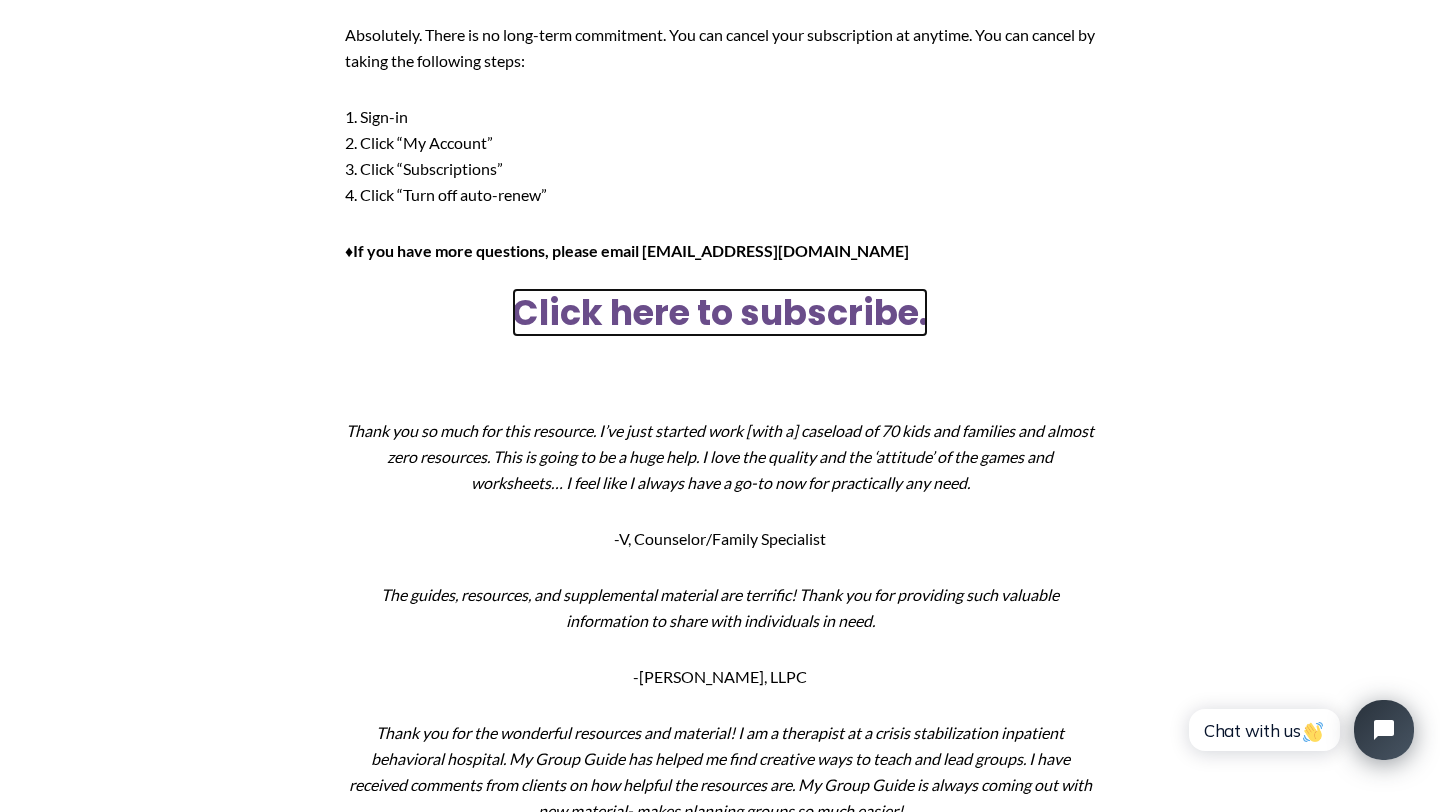 click on "Click here to subscribe." at bounding box center [720, 312] 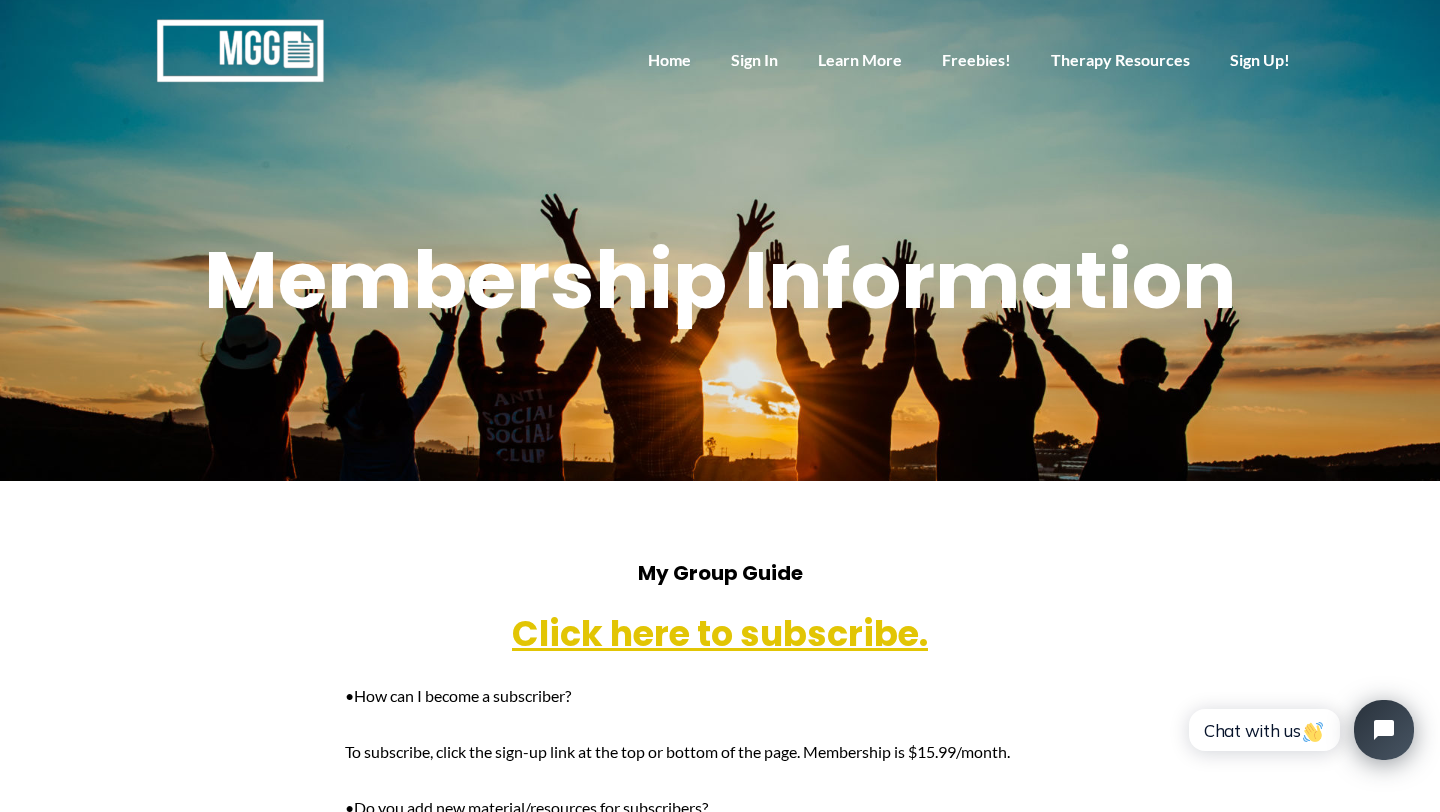 scroll, scrollTop: 0, scrollLeft: 0, axis: both 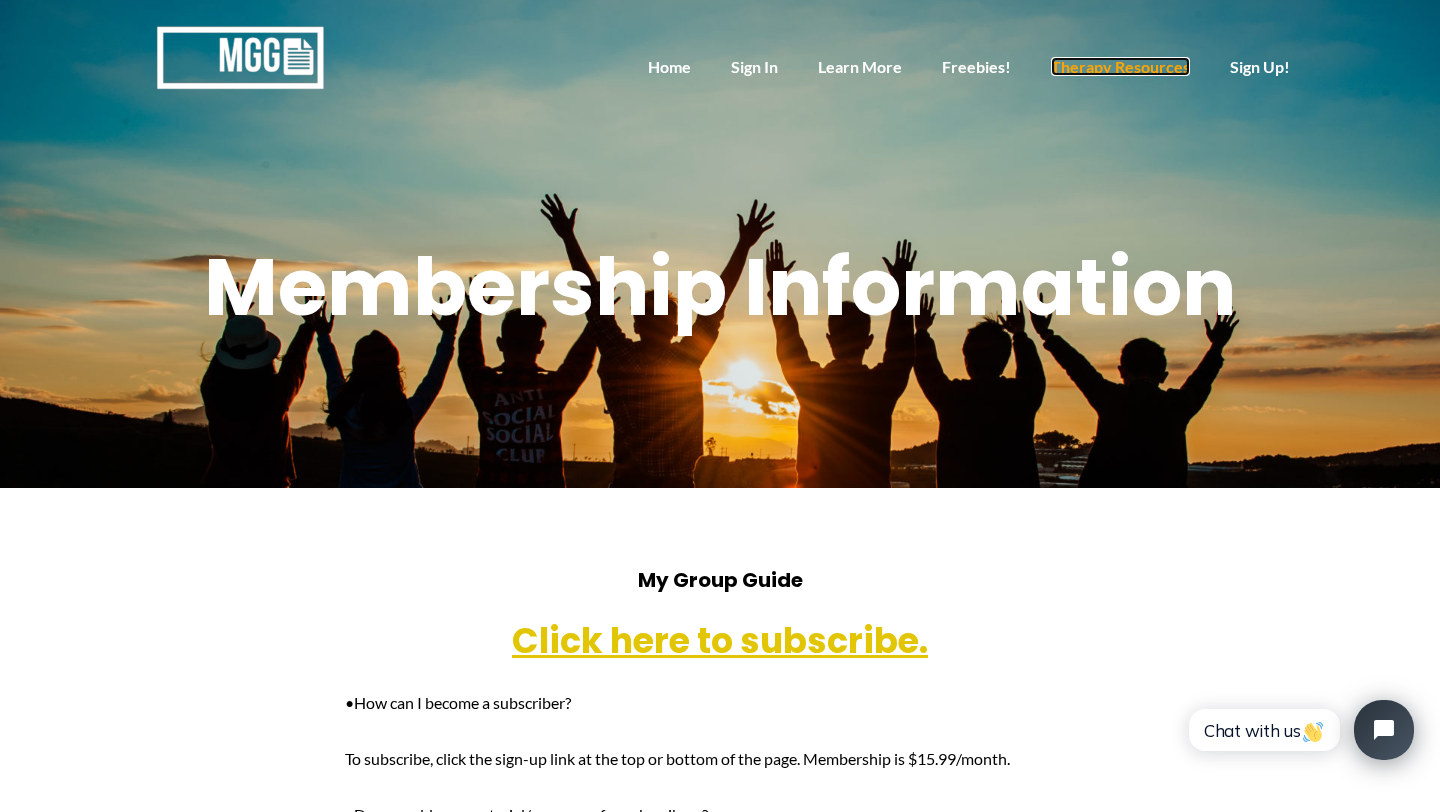 click on "Therapy Resources" at bounding box center (1120, 66) 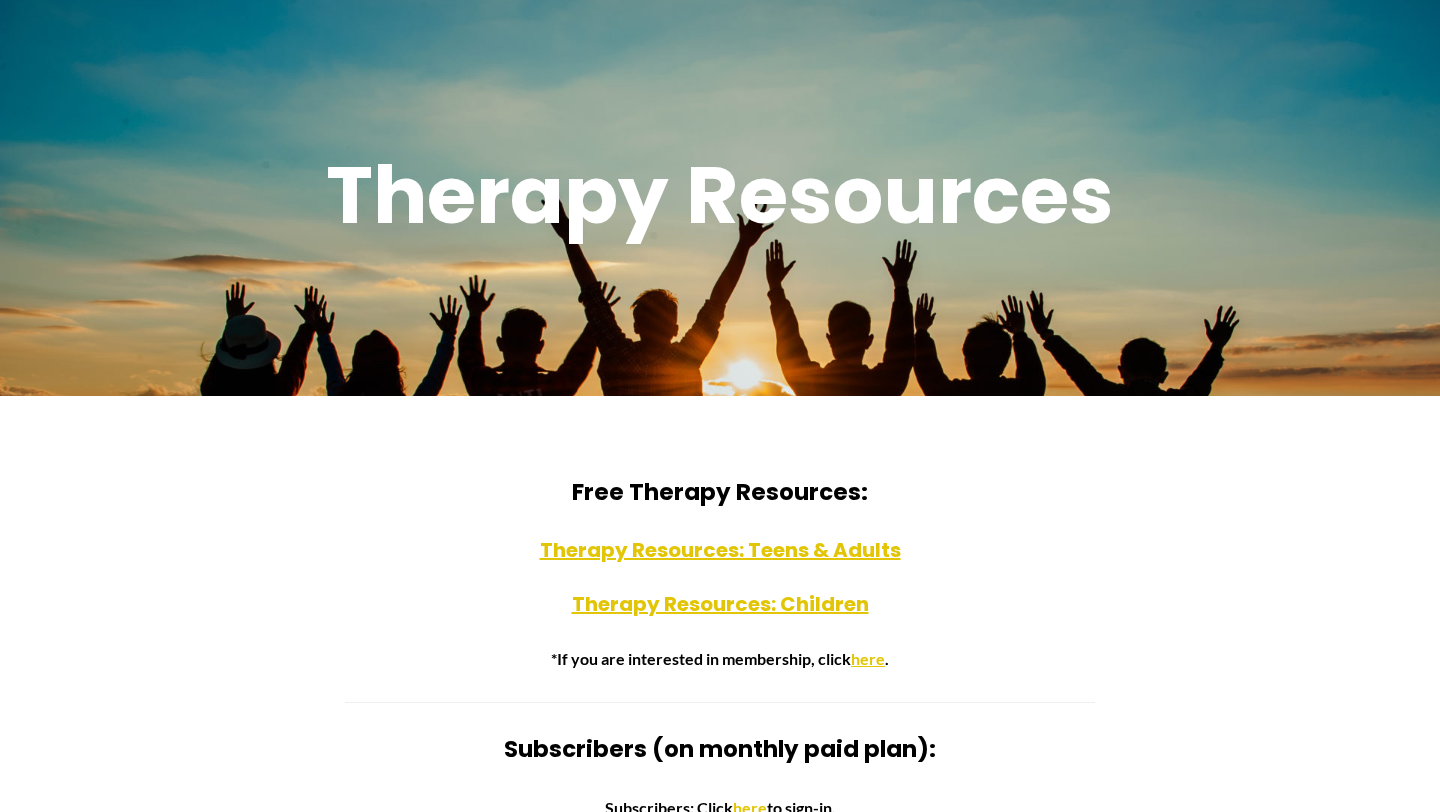 scroll, scrollTop: 114, scrollLeft: 0, axis: vertical 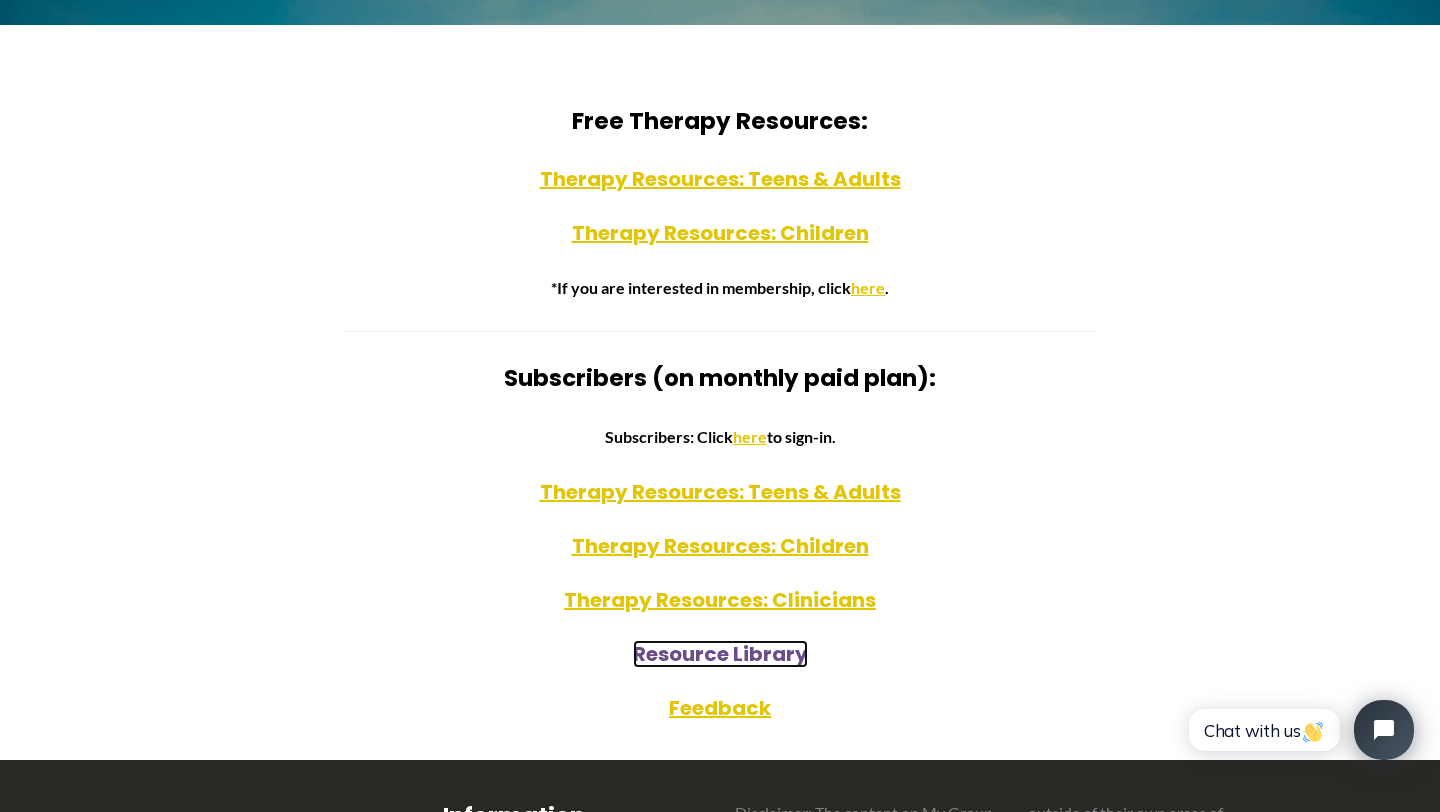 click on "Resource Library" at bounding box center (720, 654) 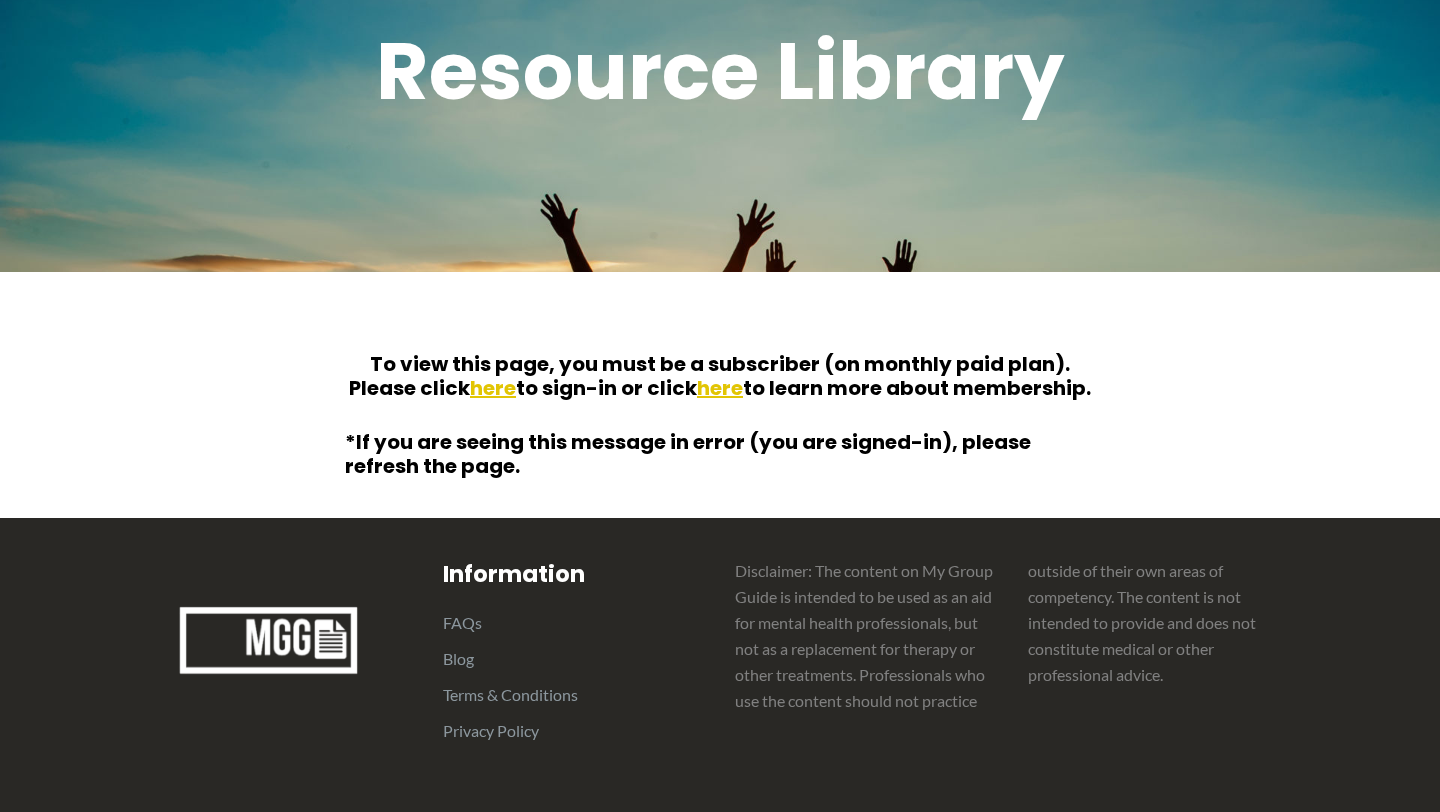 scroll, scrollTop: 218, scrollLeft: 0, axis: vertical 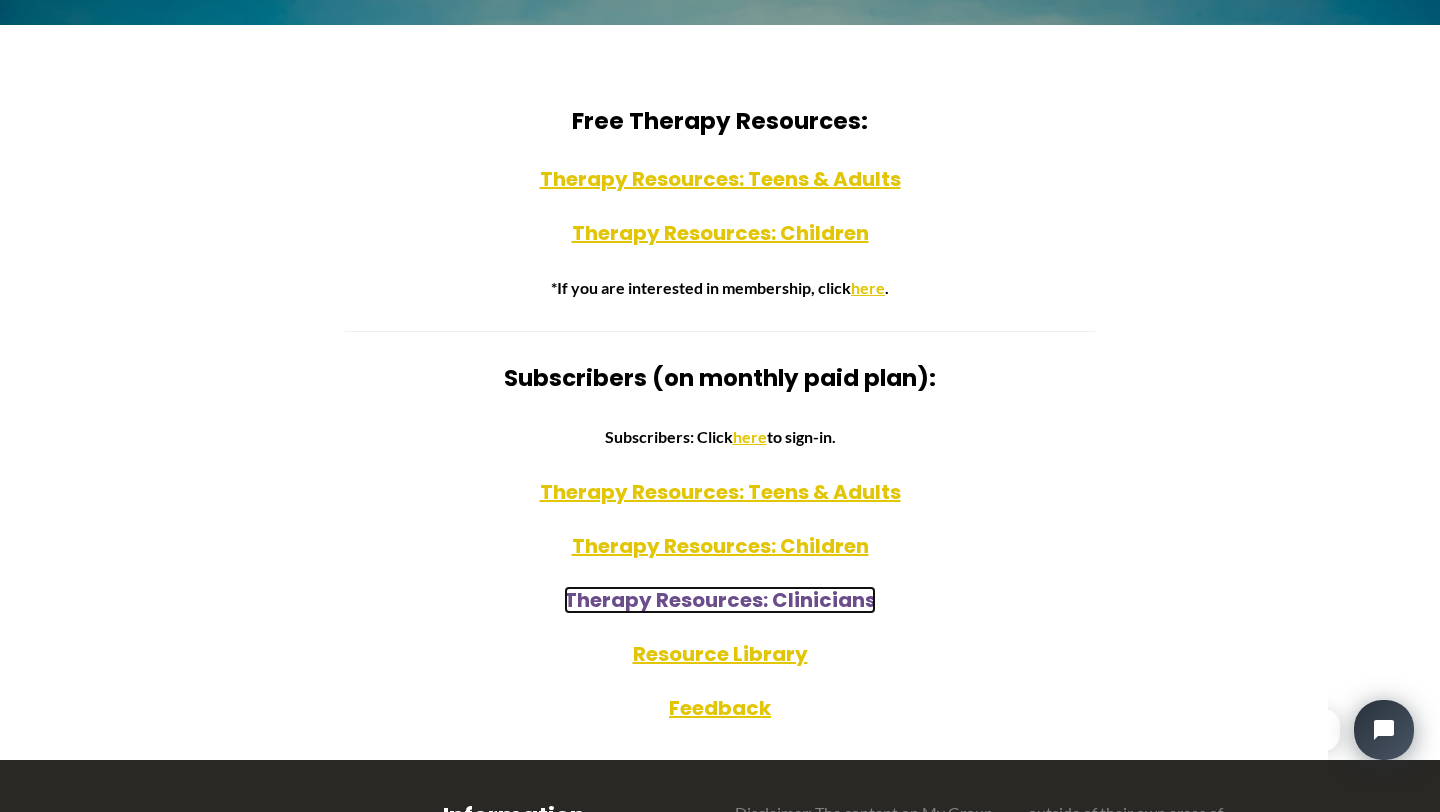 click on "Therapy Resources: Clinicians" at bounding box center (720, 600) 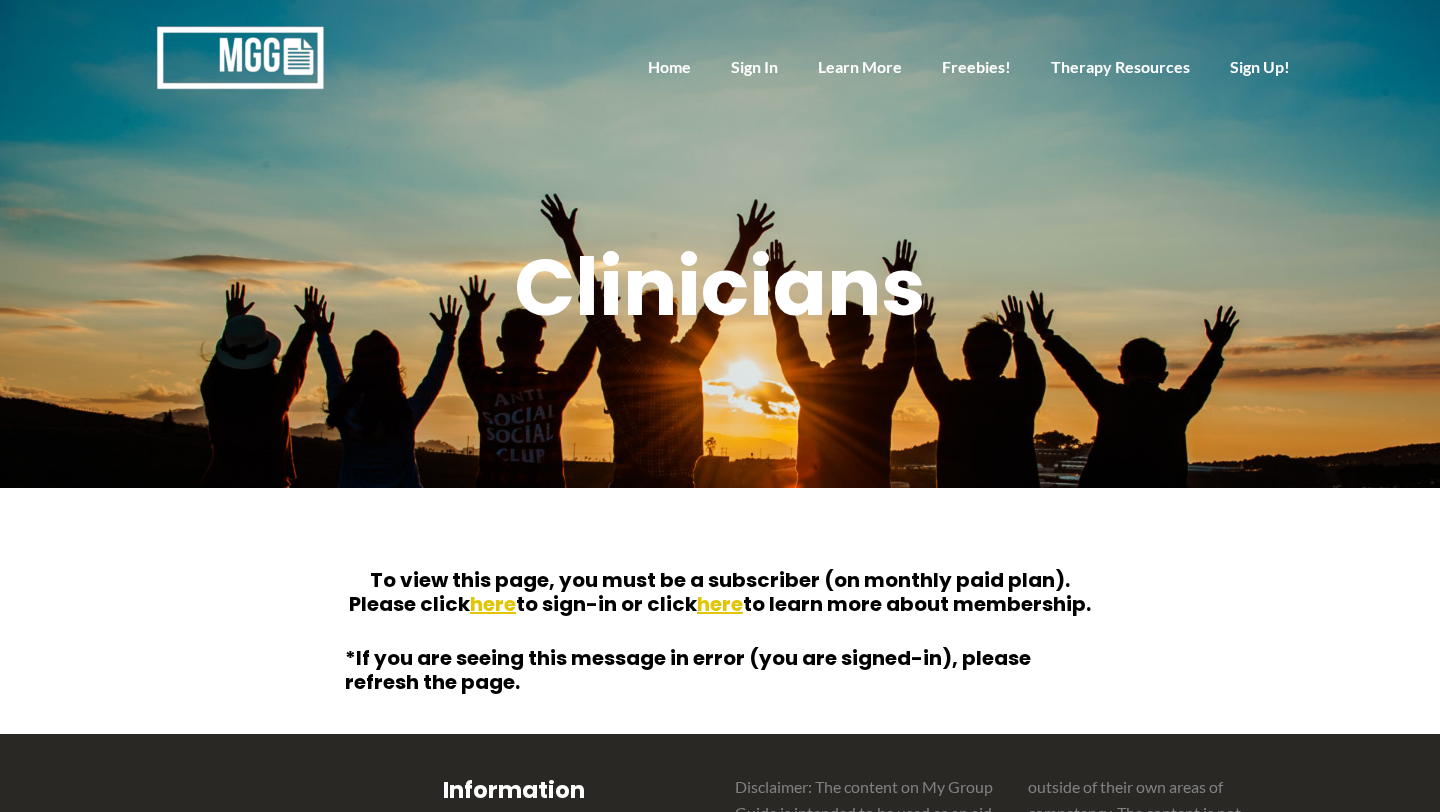 scroll, scrollTop: 0, scrollLeft: 0, axis: both 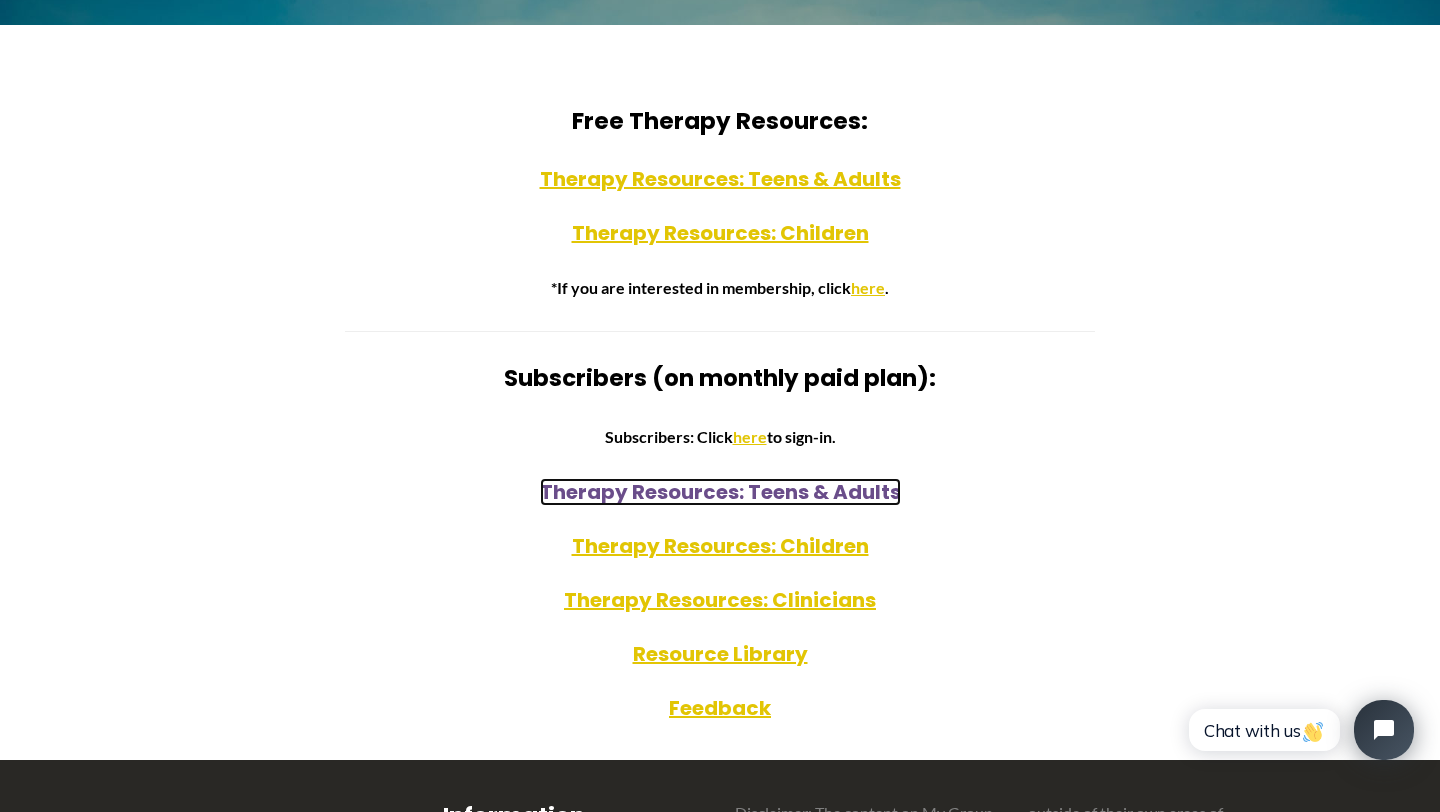 click on "Therapy Resources: Teens & Adults" at bounding box center [720, 492] 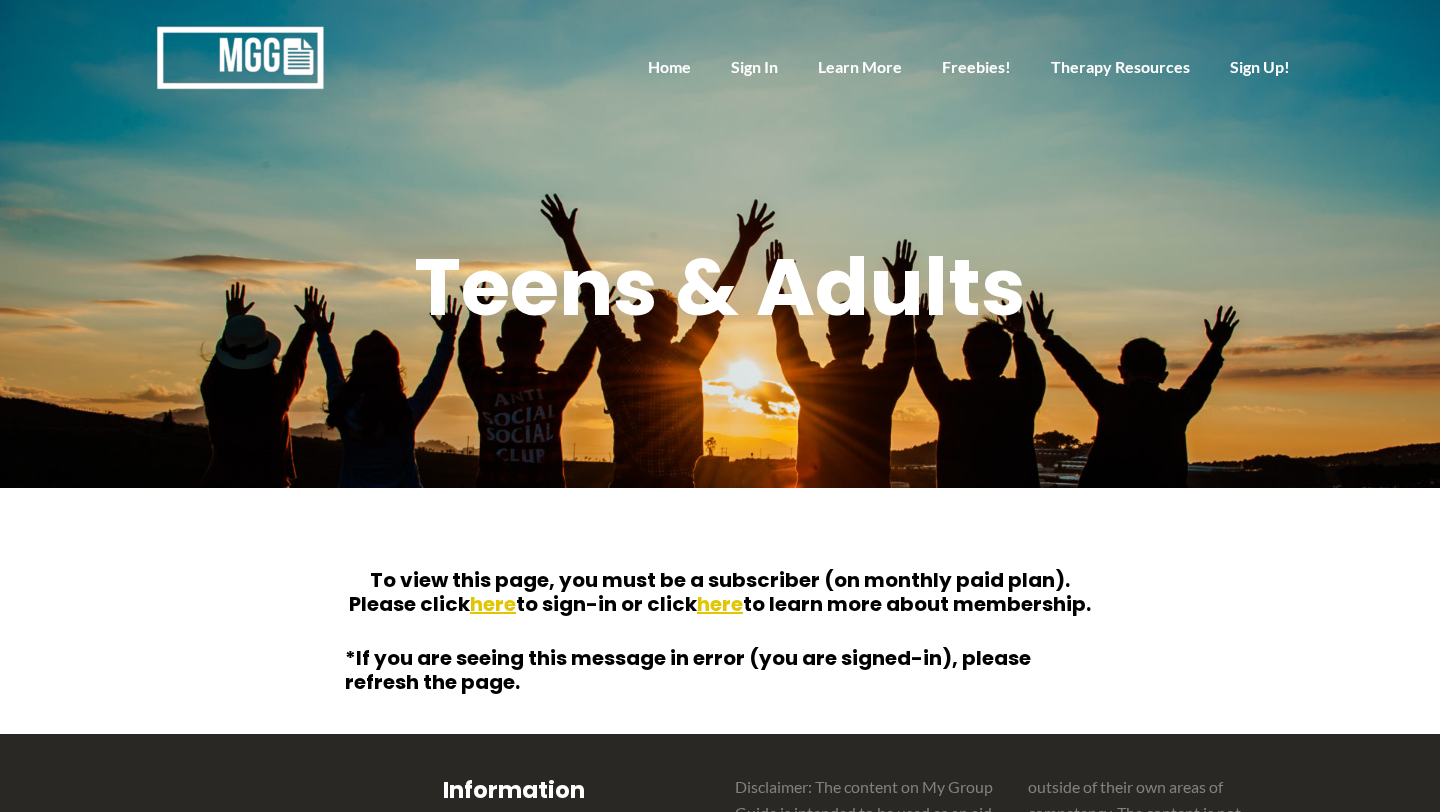 scroll, scrollTop: 0, scrollLeft: 0, axis: both 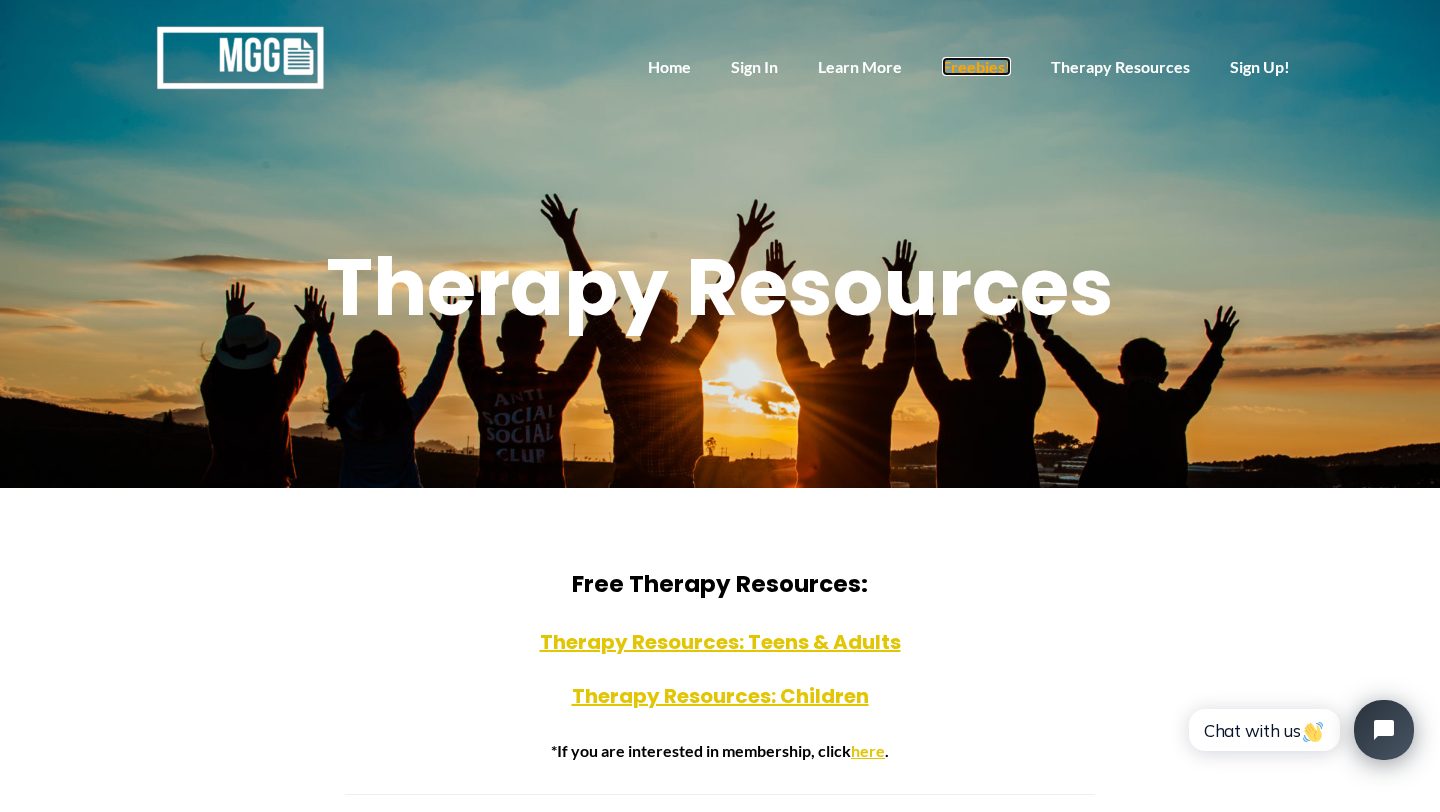 click on "Freebies!" at bounding box center (976, 66) 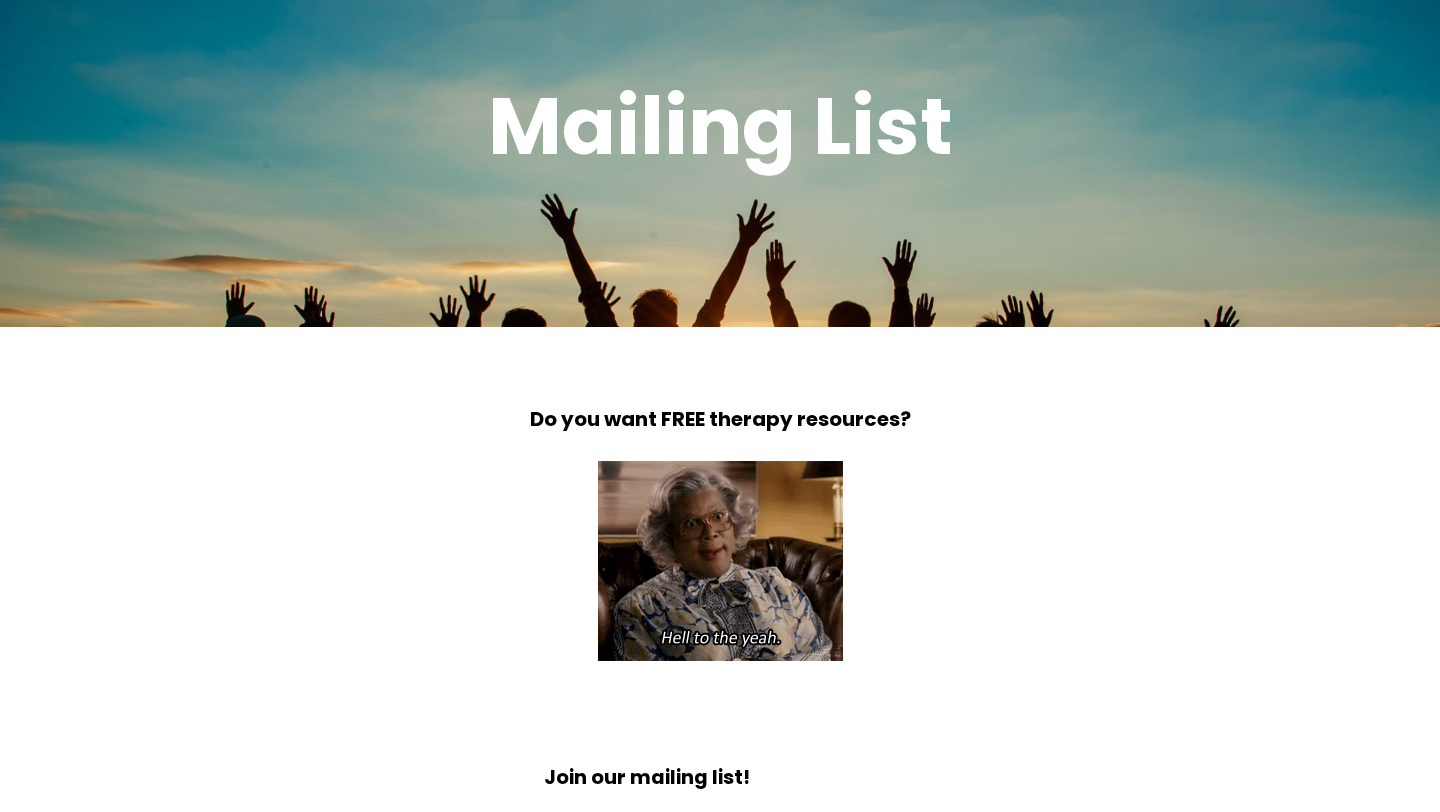 scroll, scrollTop: 163, scrollLeft: 0, axis: vertical 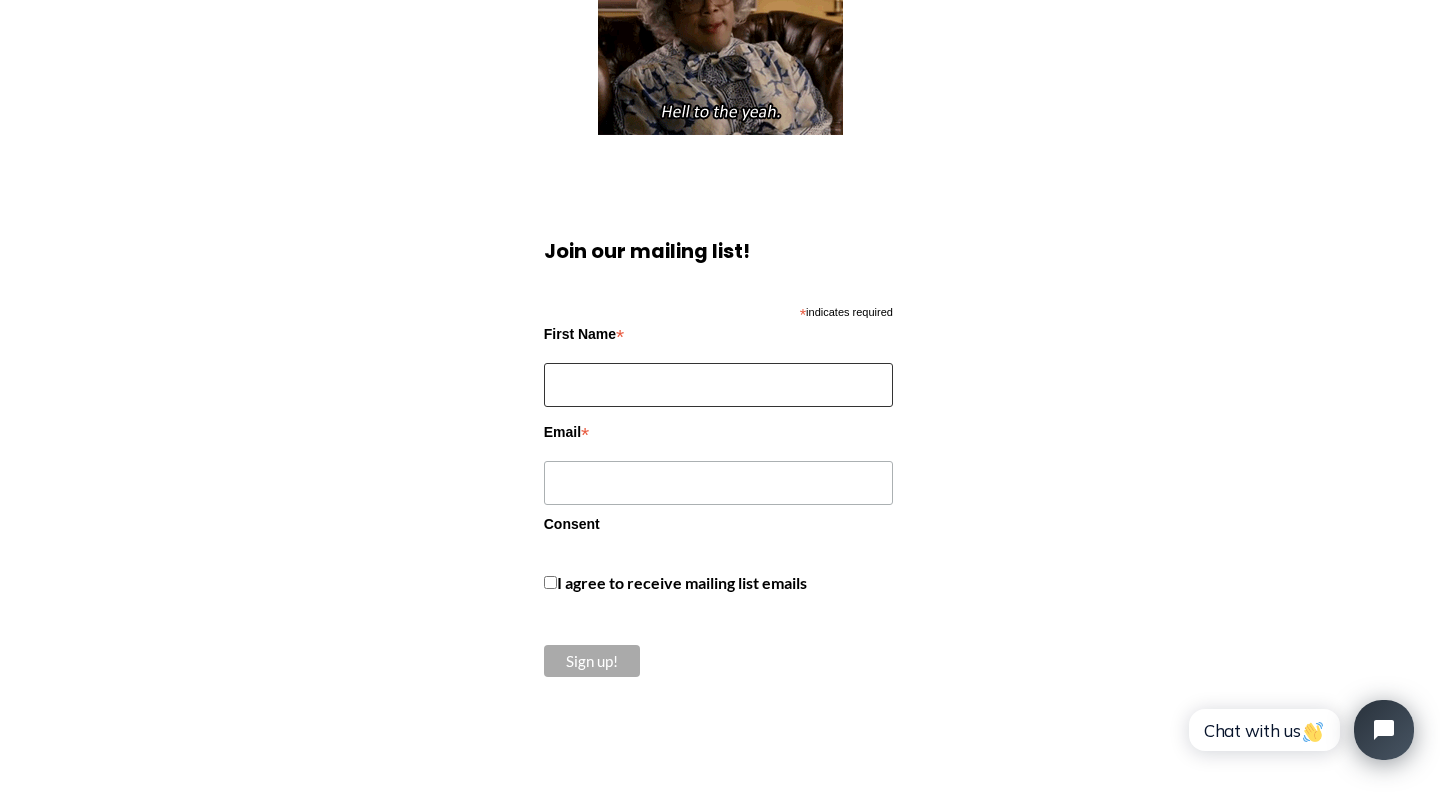 click on "First Name   *" at bounding box center [718, 385] 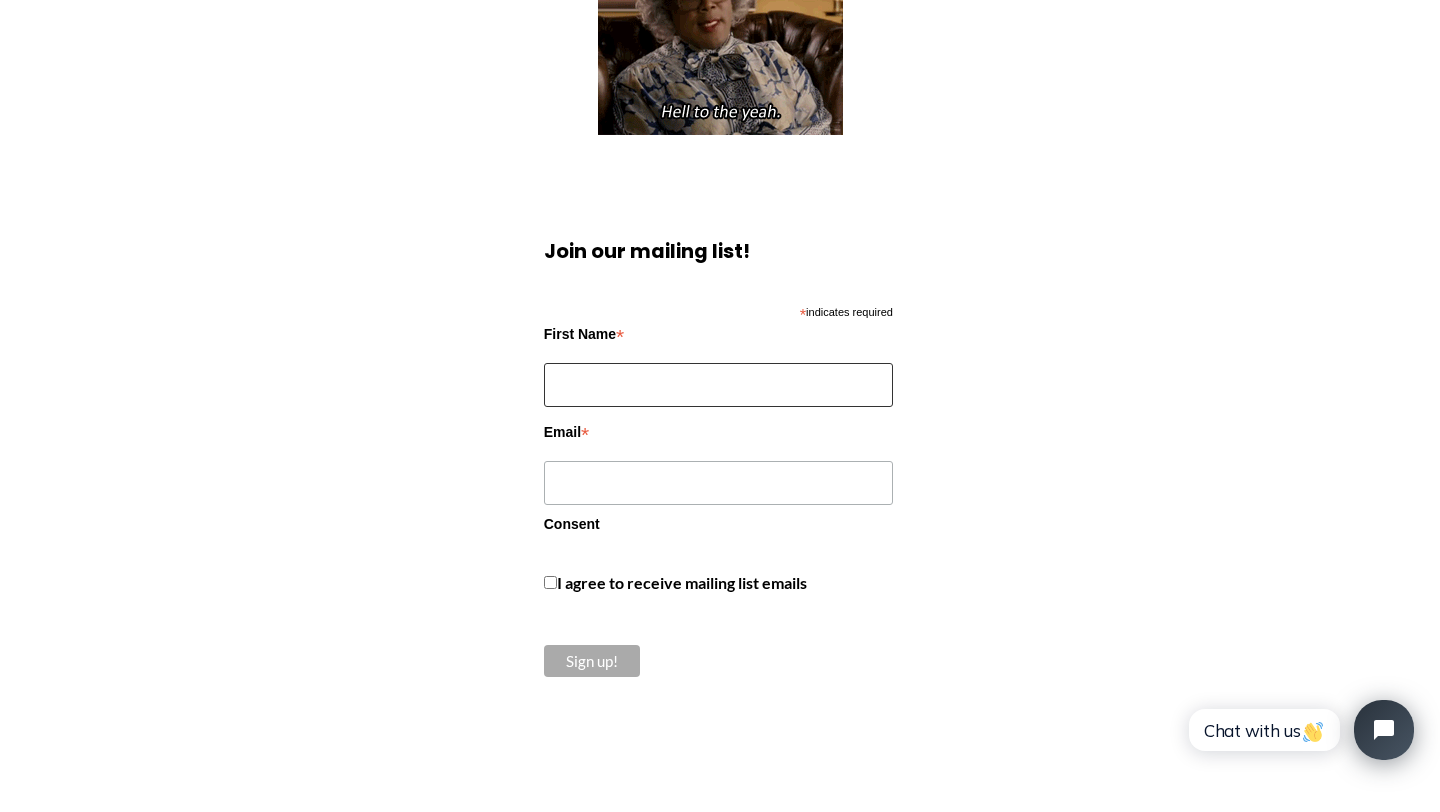 type on "Anna Katherine" 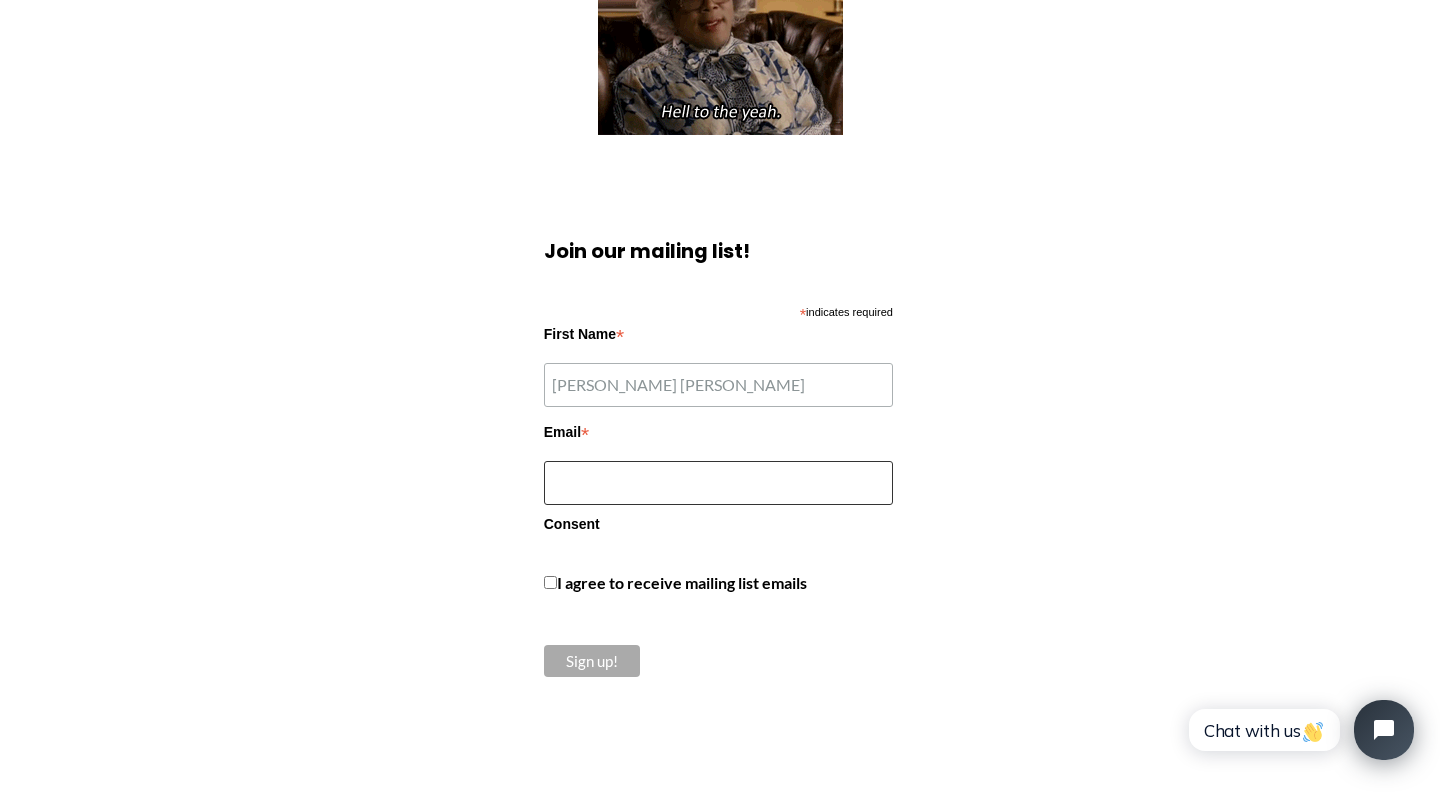 type on "annakatherine123@gmail.com" 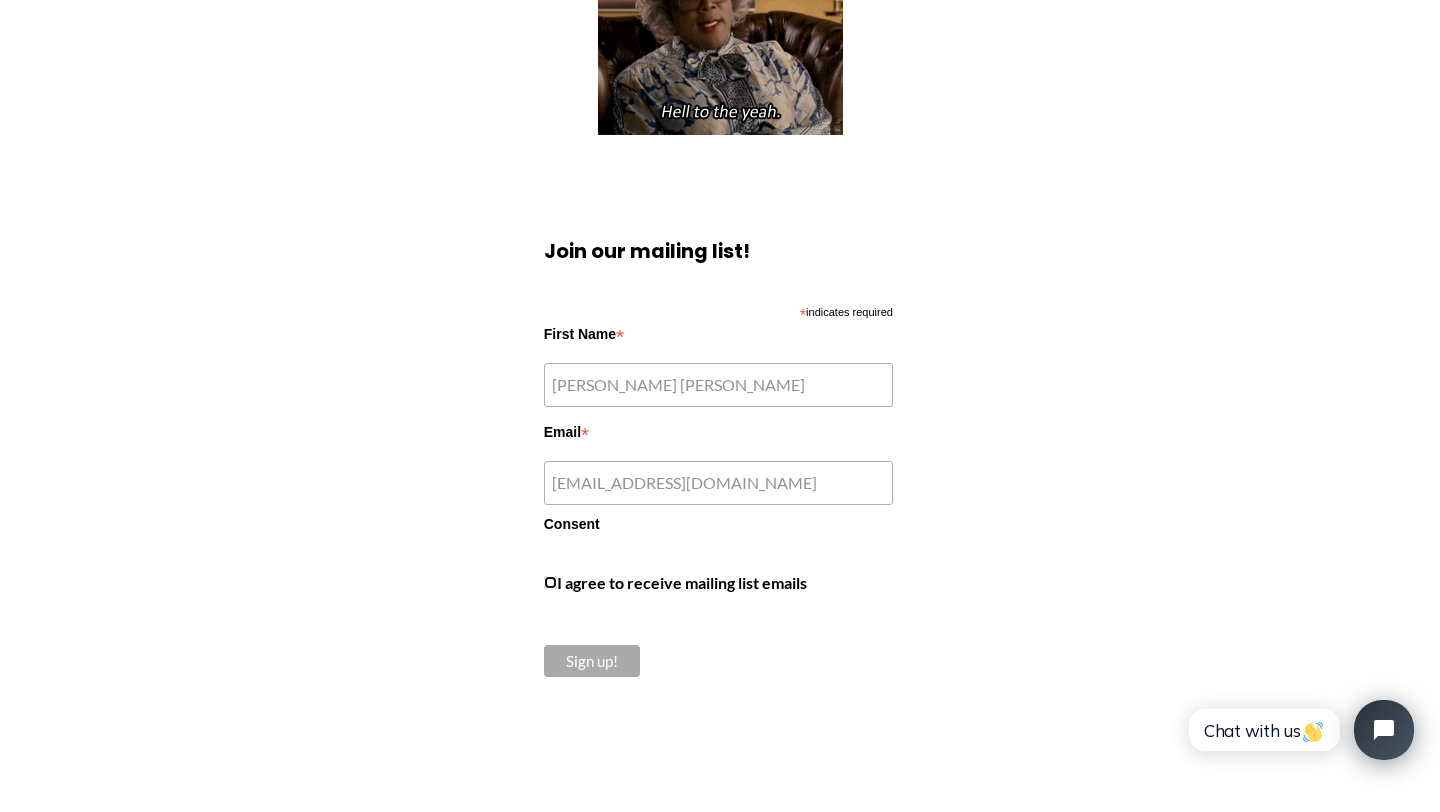 click on "I agree to receive mailing list emails" at bounding box center [550, 582] 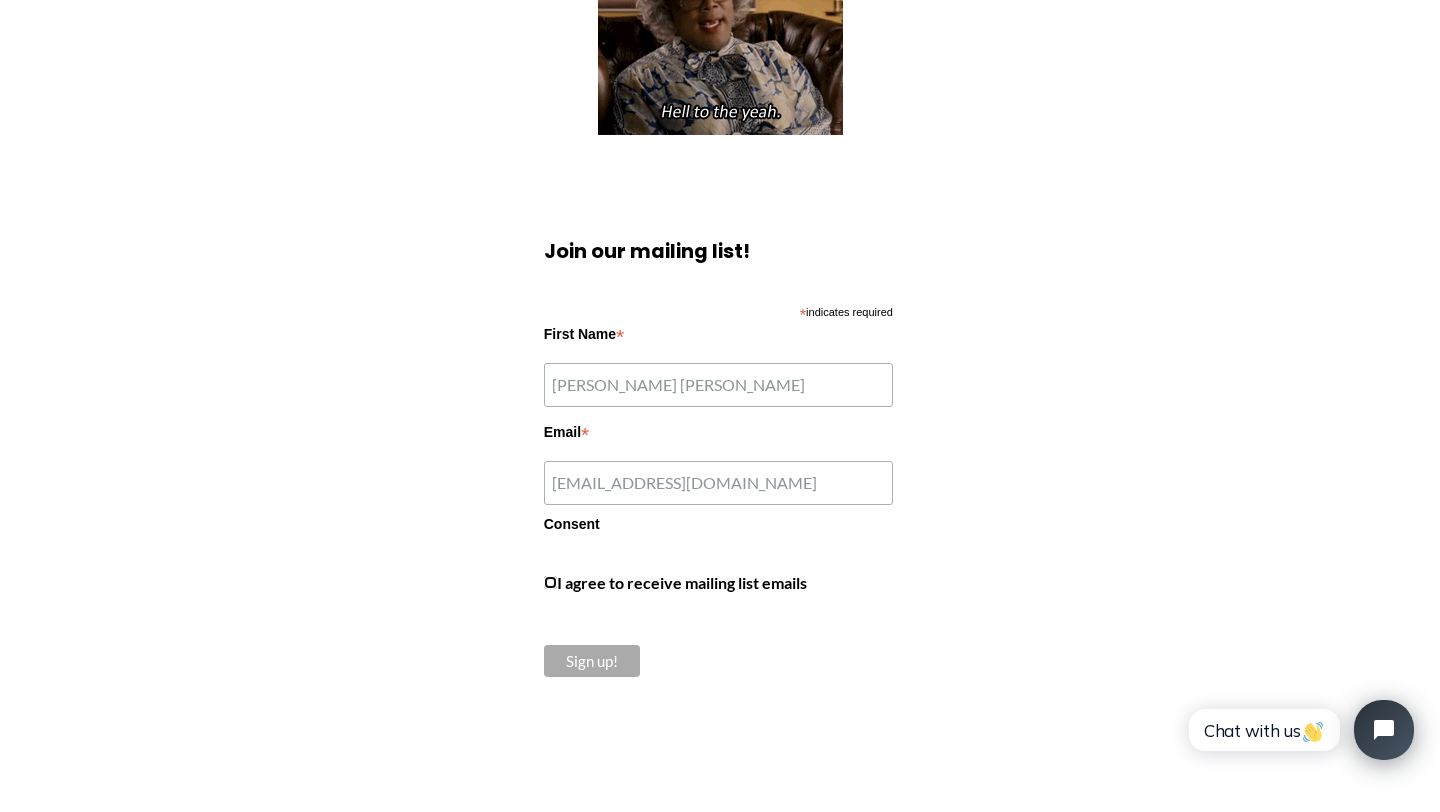 checkbox on "true" 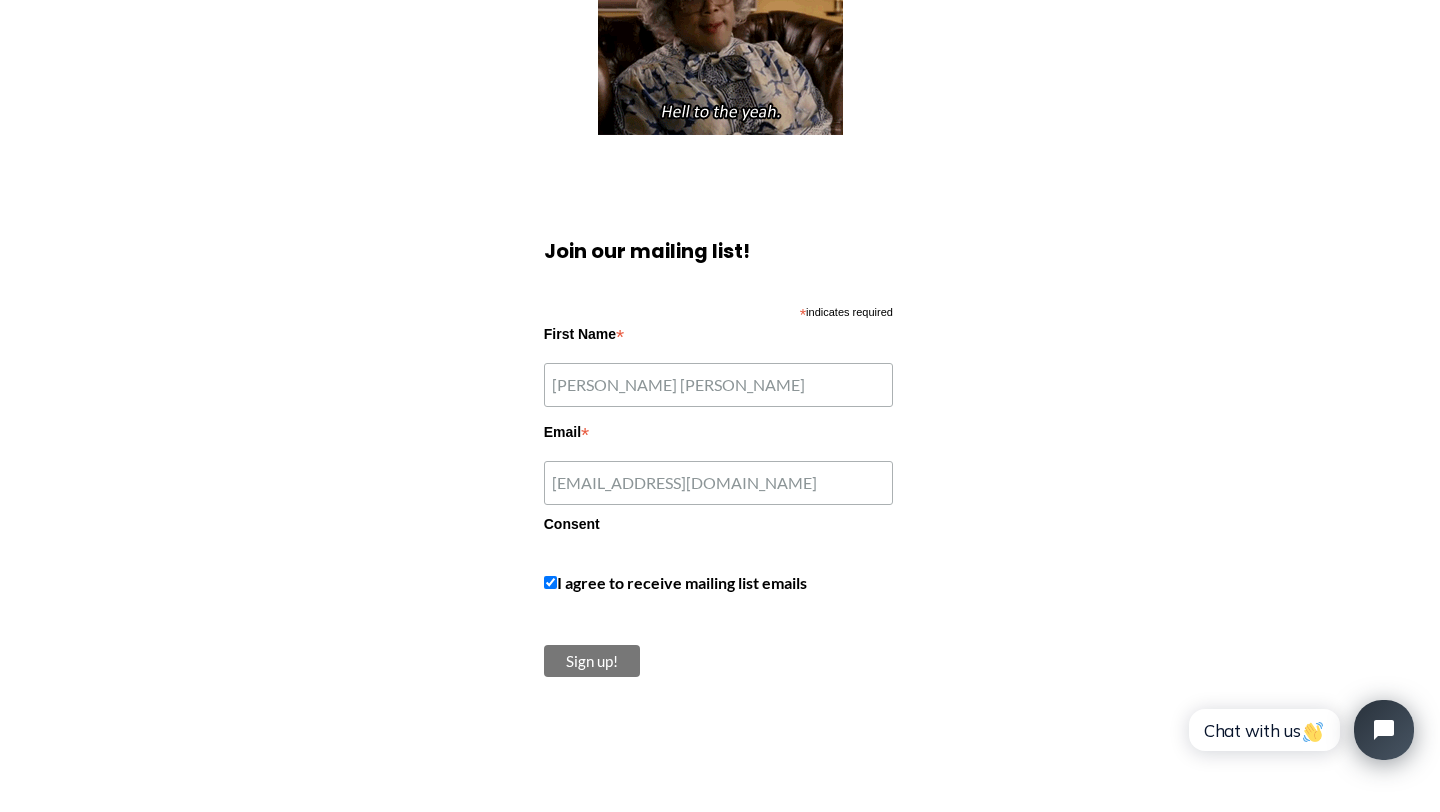 click on "Sign up!" at bounding box center (592, 661) 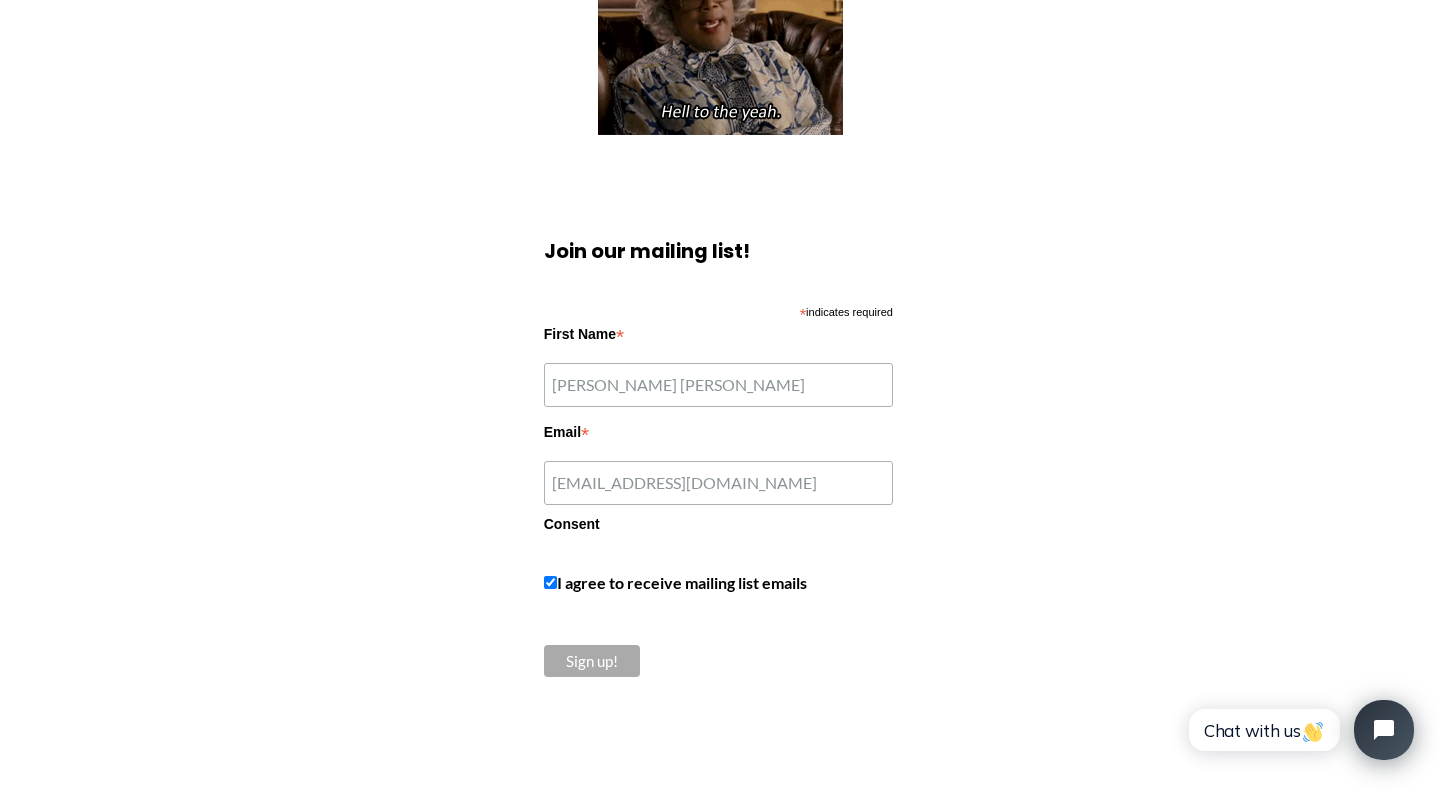 click on "Join our mailing list!
*  indicates required
First Name   *
Anna Katherine
Email   *
annakatherine123@gmail.com
Consent
I agree to receive mailing list emails
Sign up!" at bounding box center [720, 459] 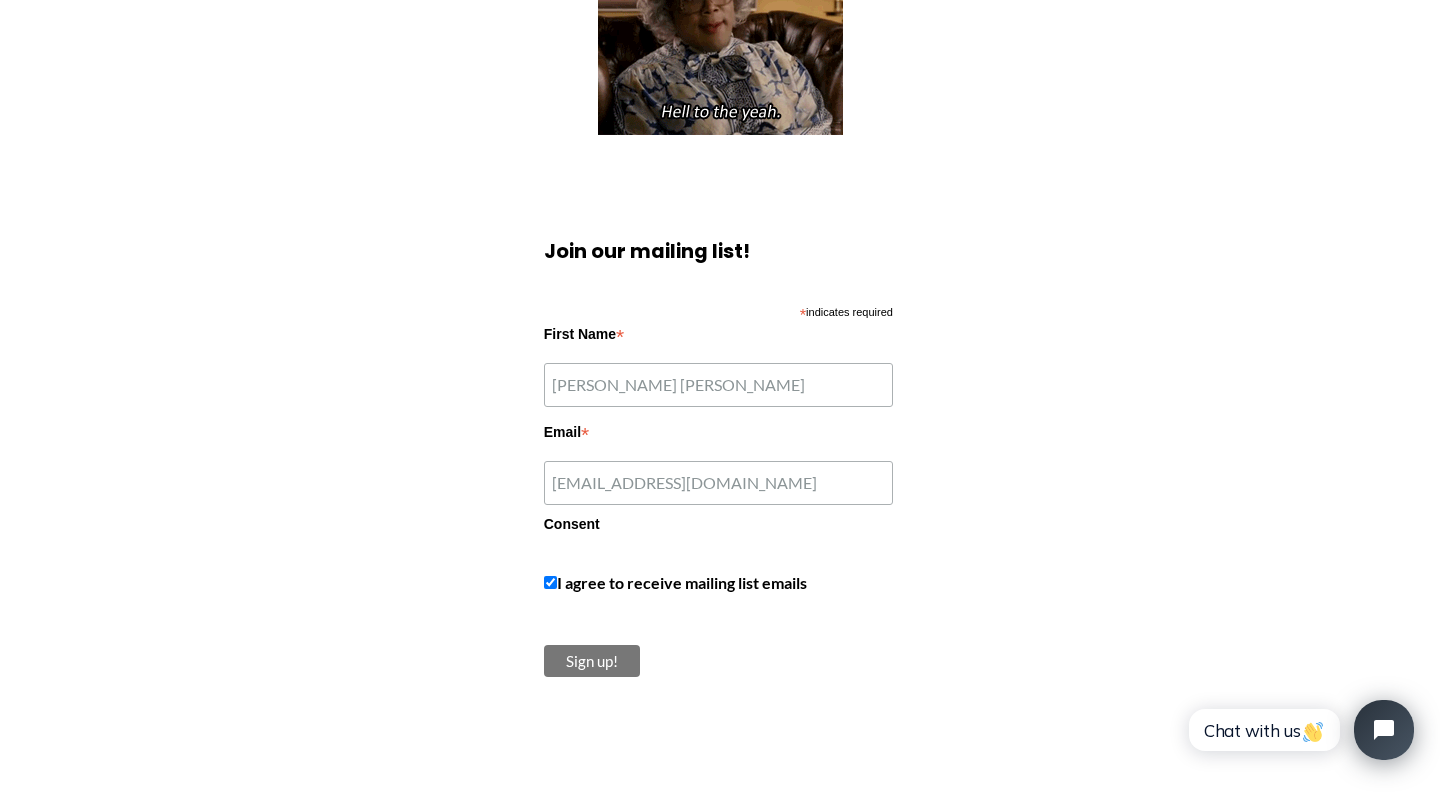 click on "Sign up!" at bounding box center [592, 661] 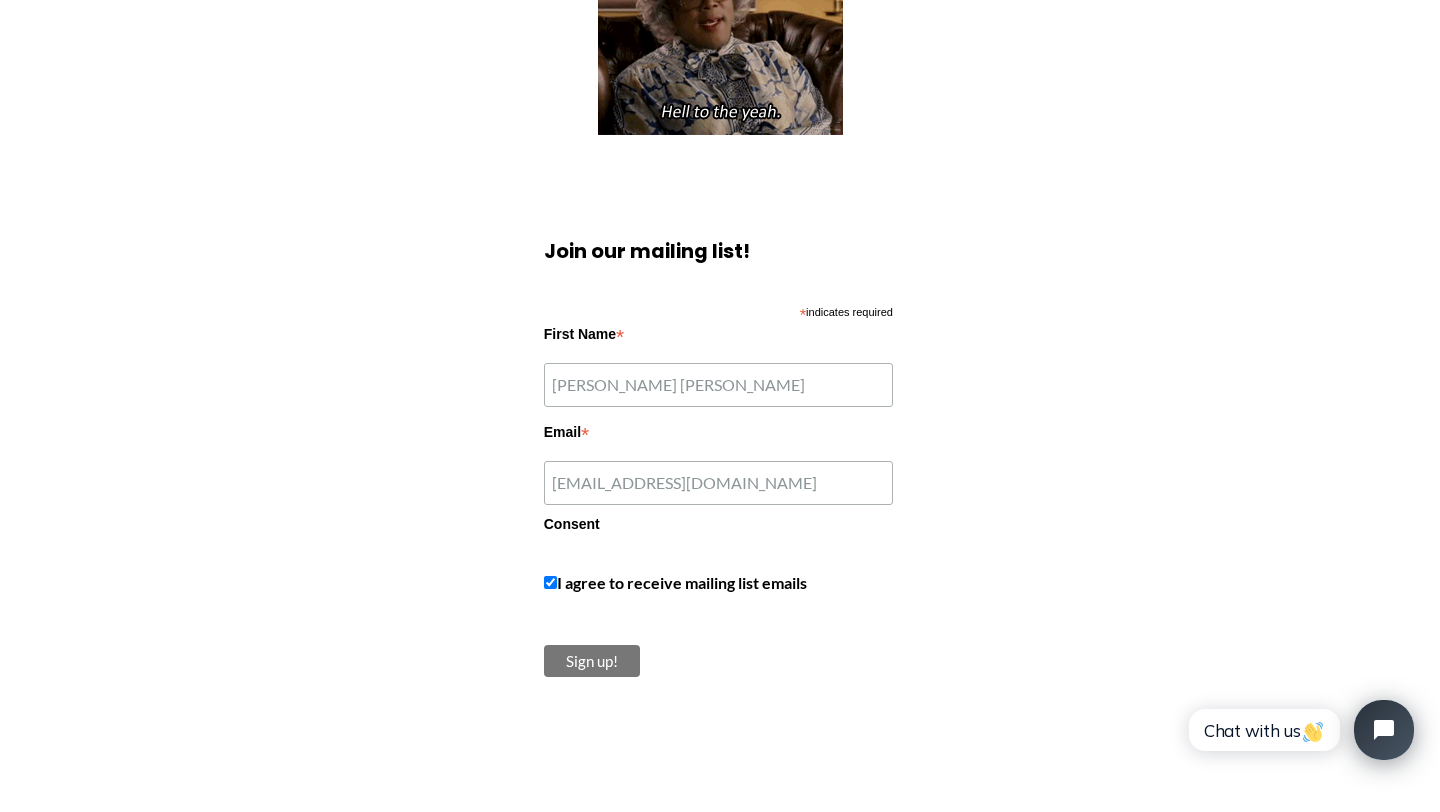 click on "Sign up!" at bounding box center [592, 661] 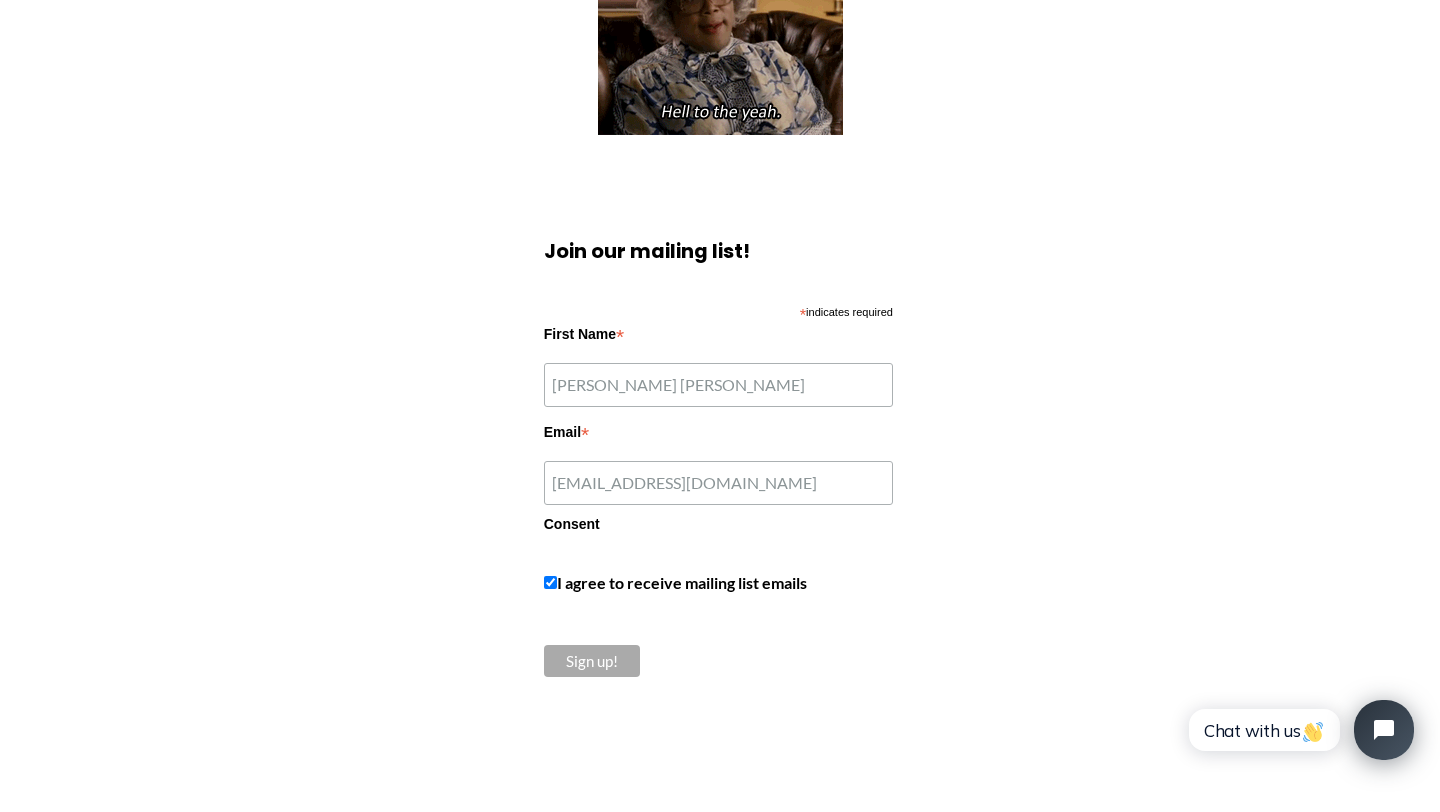click on "First Name   *
Anna Katherine" at bounding box center (718, 369) 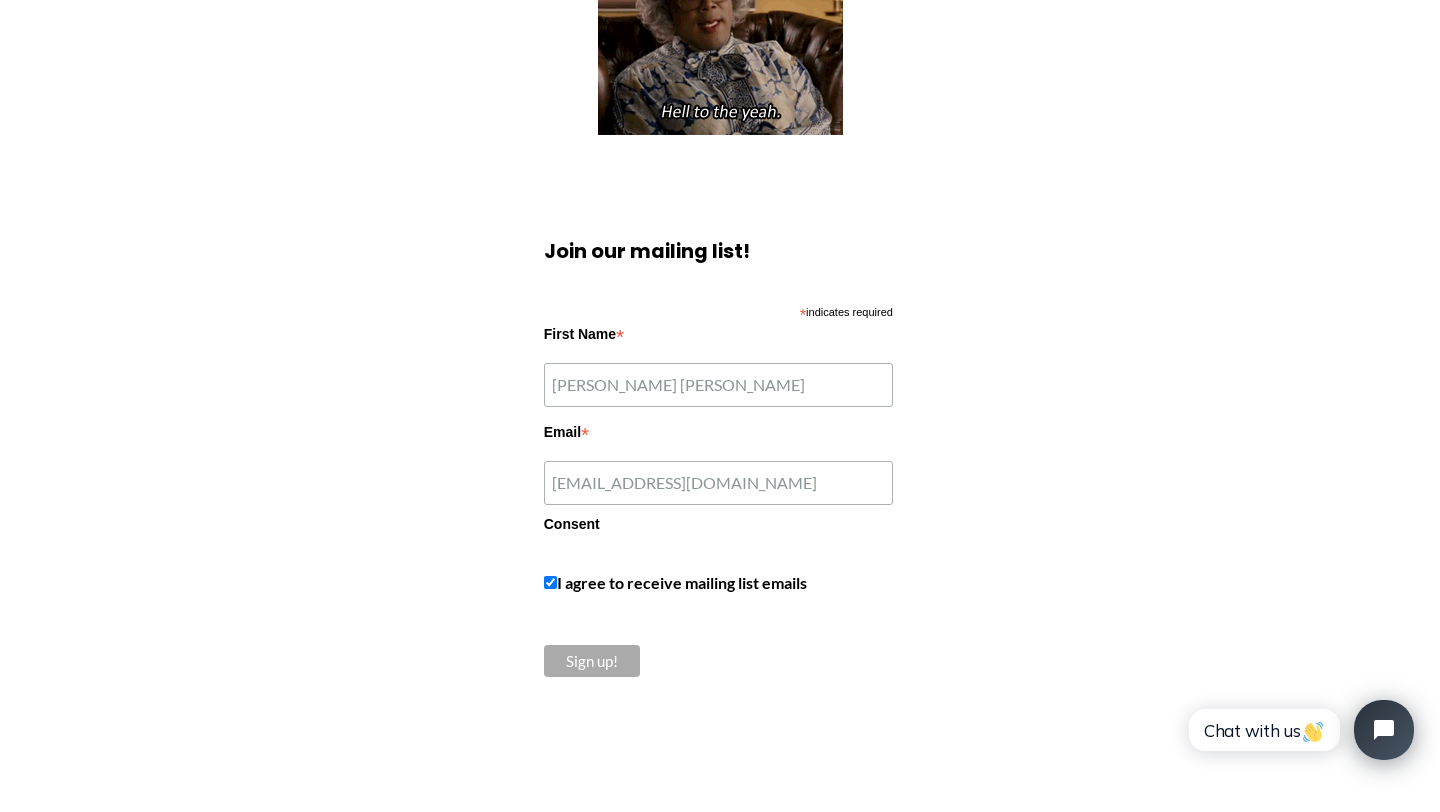 click on "First Name   *
Anna Katherine" at bounding box center [718, 369] 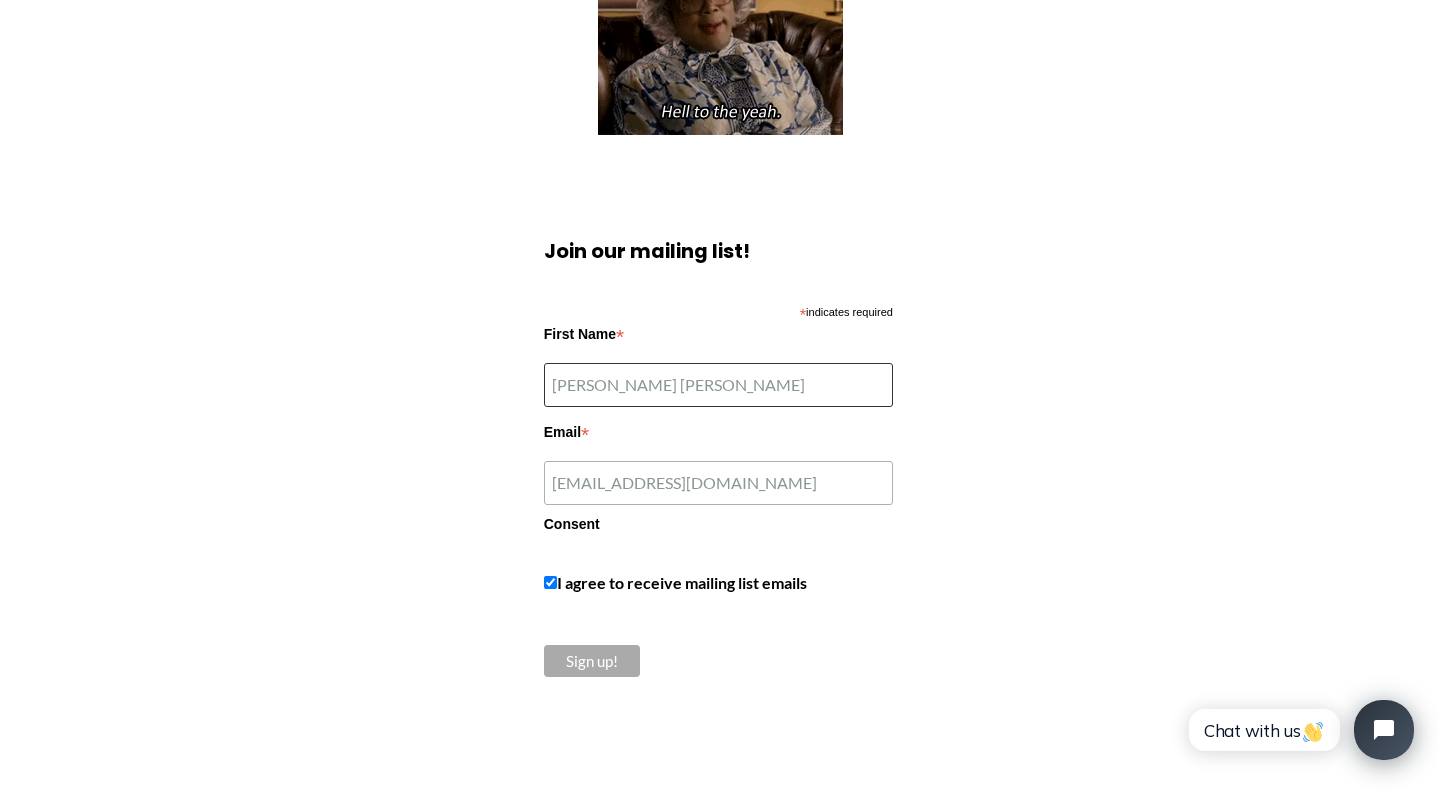 click on "Anna Katherine" at bounding box center (718, 385) 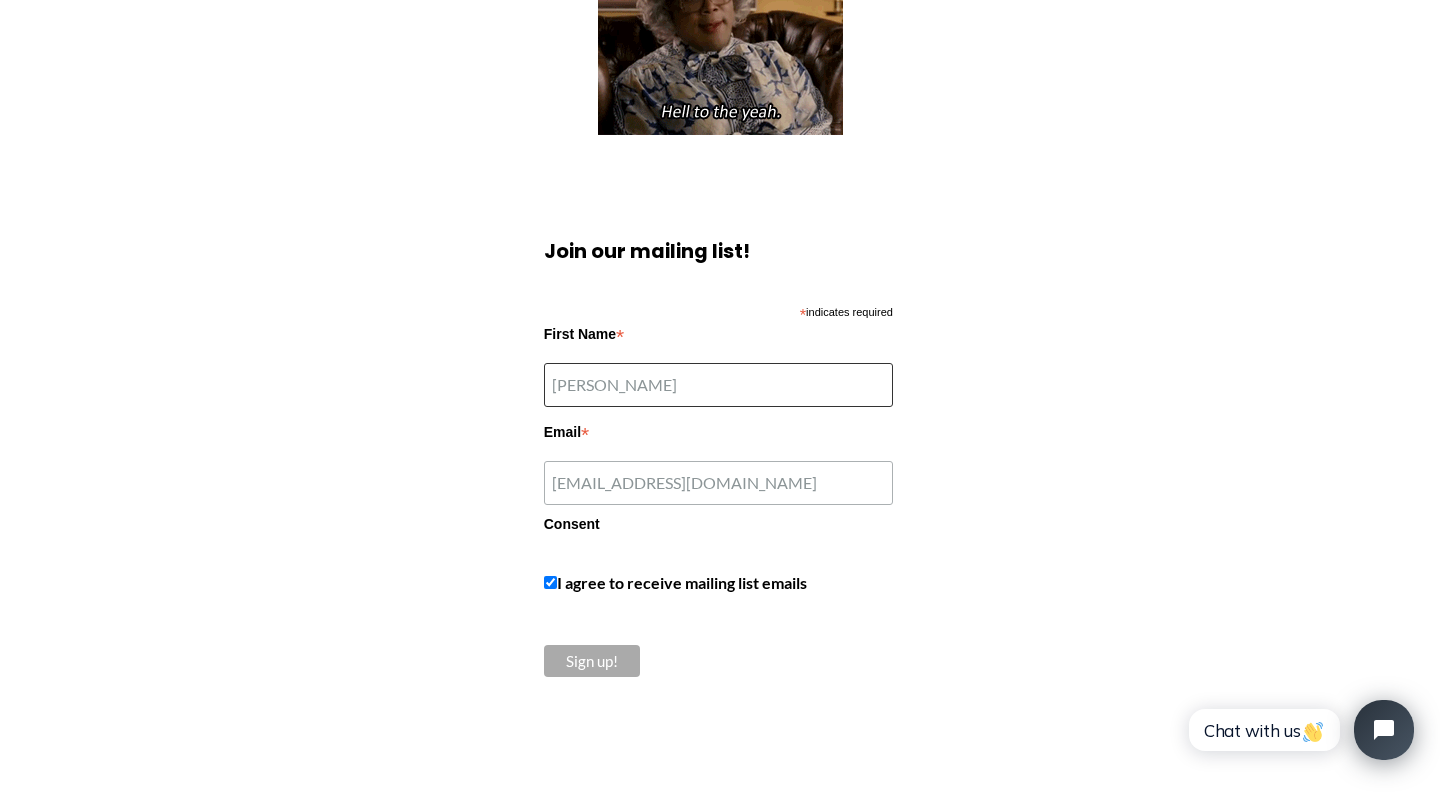 type on "Anna" 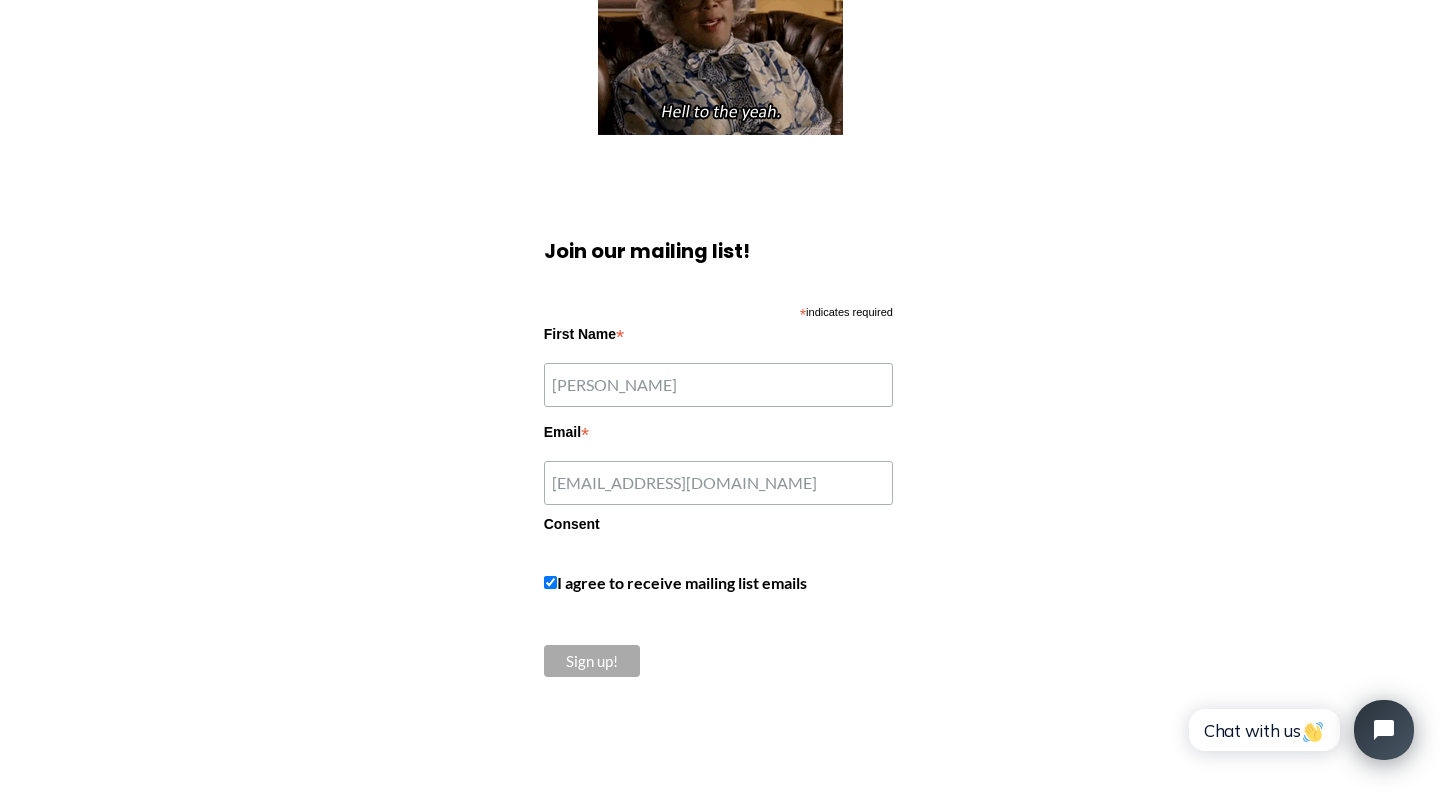 click on "Sign up!" at bounding box center [726, 666] 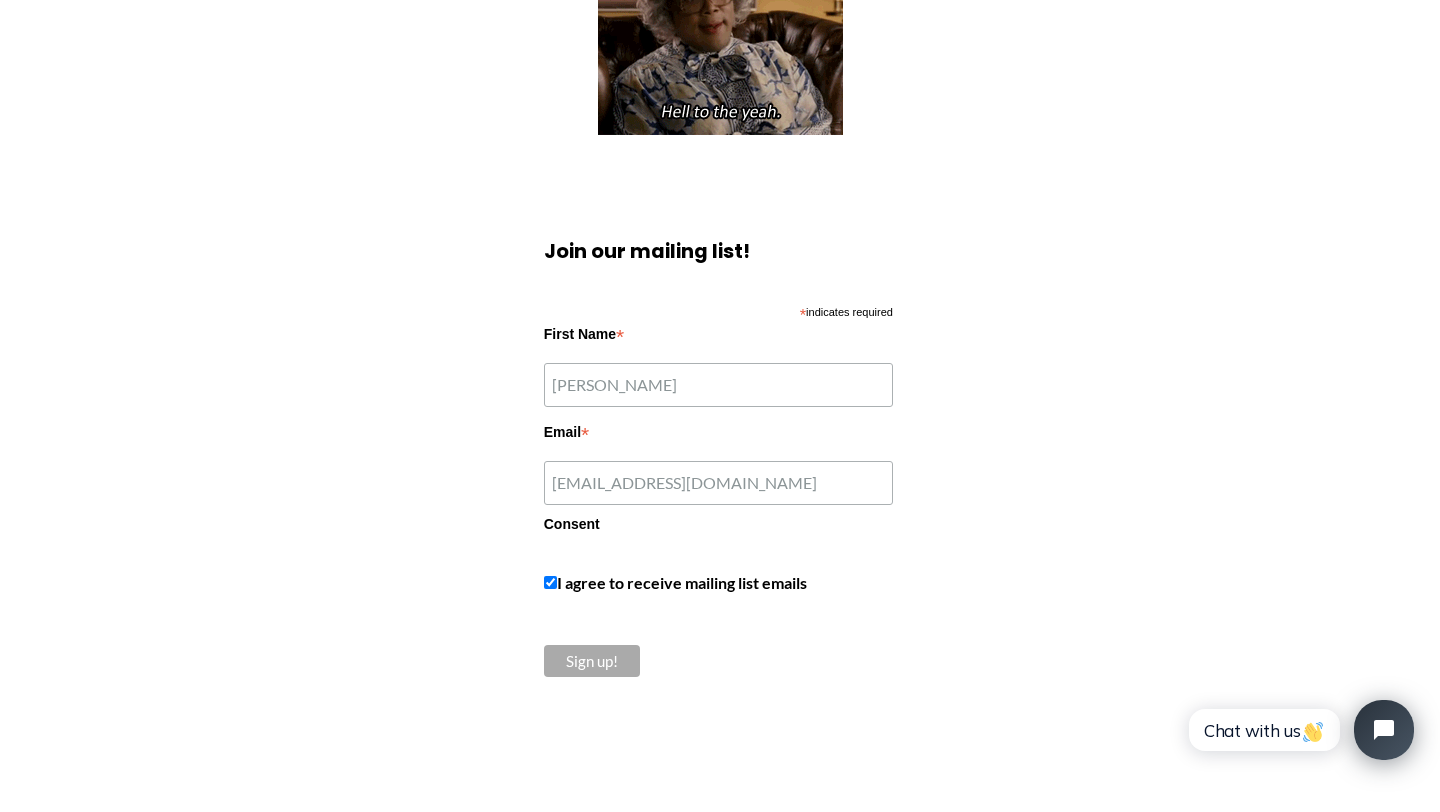 click on "I agree to receive mailing list emails" at bounding box center [682, 582] 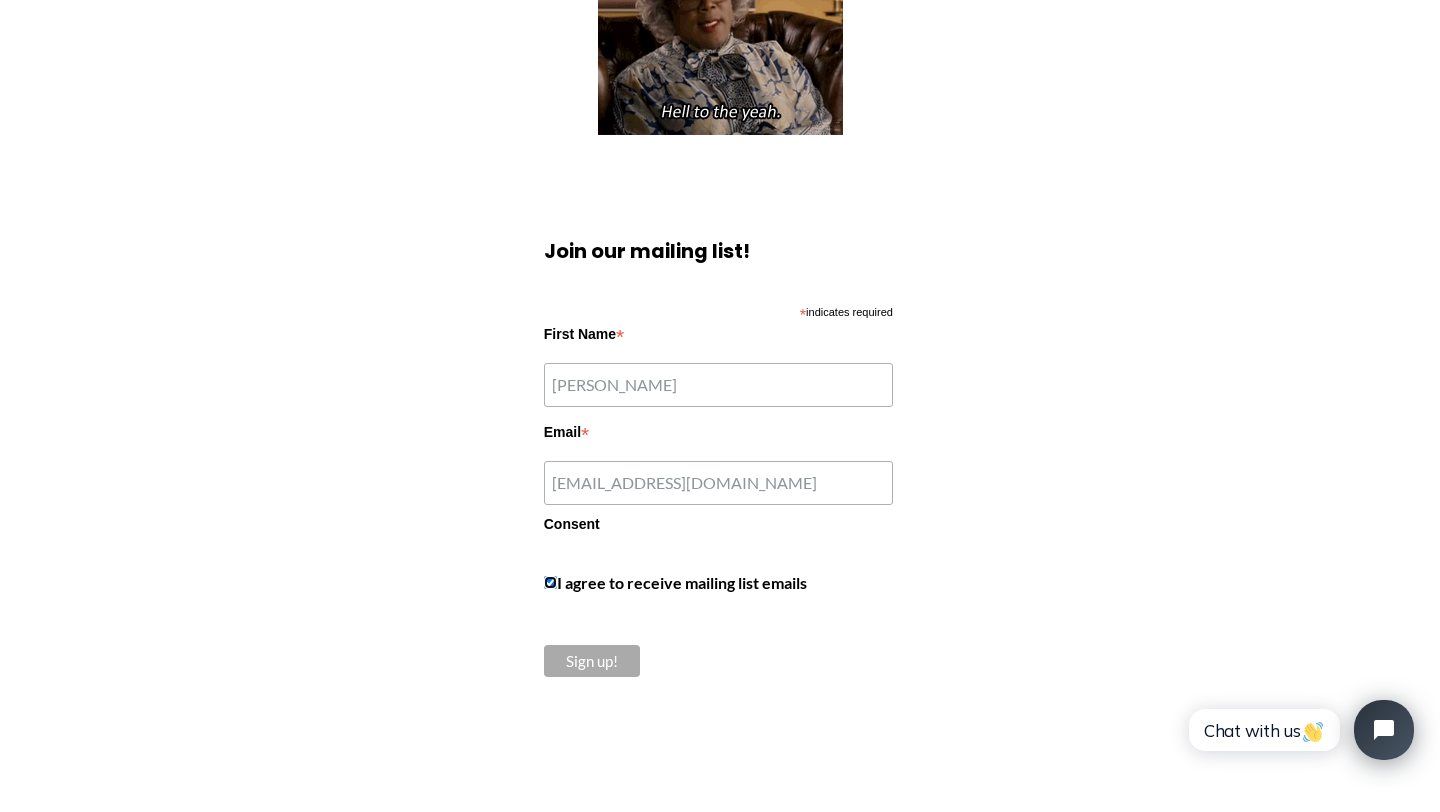 click on "I agree to receive mailing list emails" at bounding box center [550, 582] 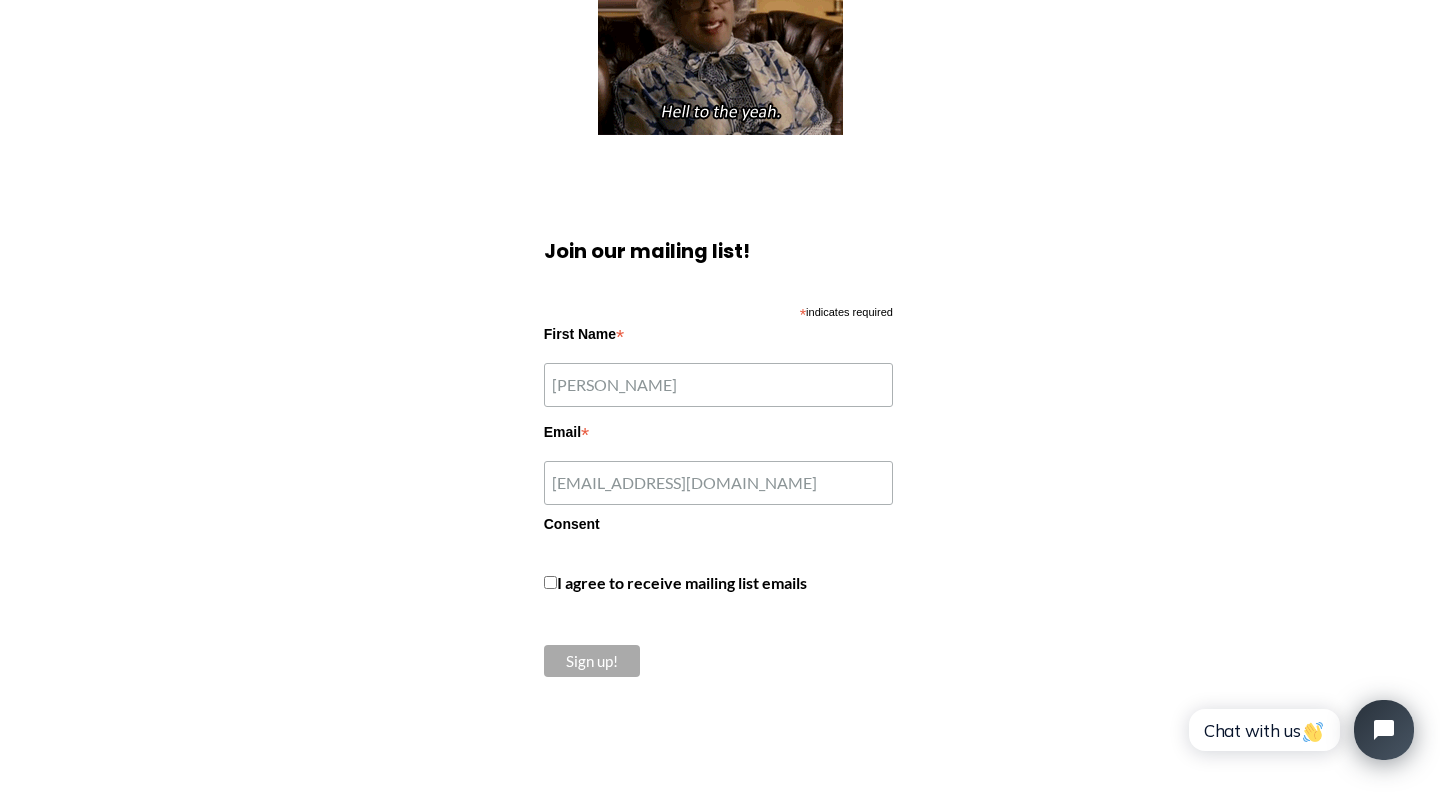 click on "I agree to receive mailing list emails" at bounding box center (682, 582) 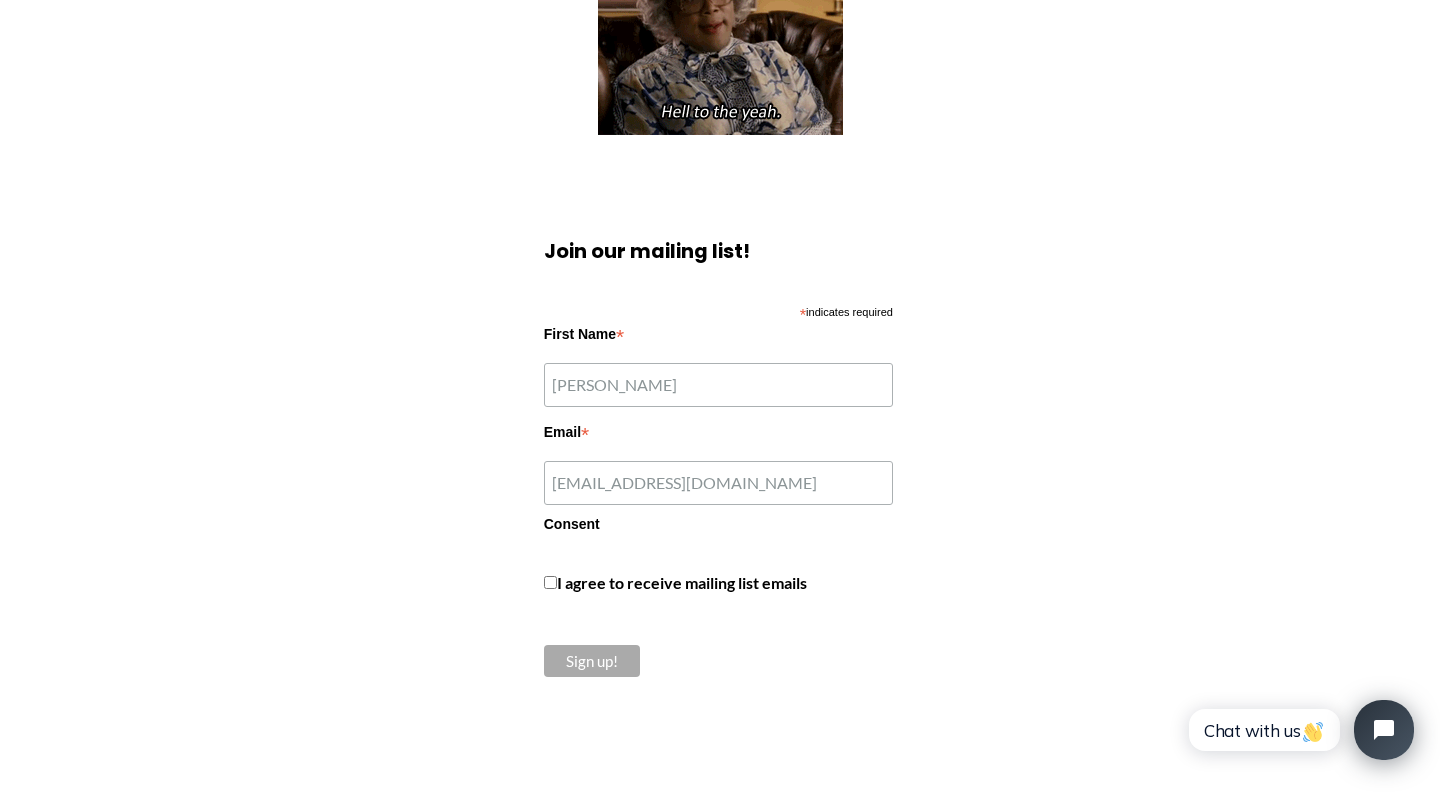 click on "I agree to receive mailing list emails" at bounding box center (550, 582) 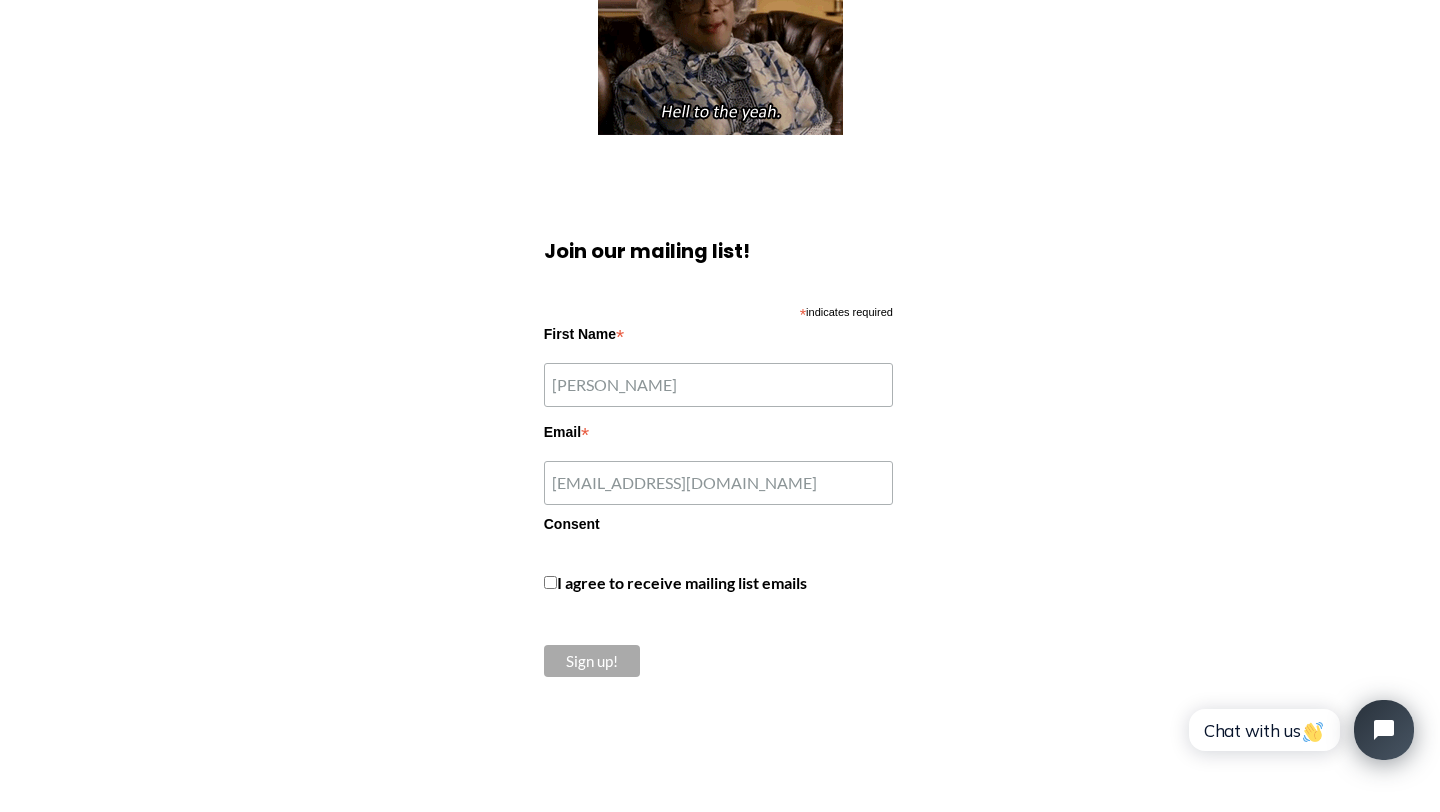 checkbox on "true" 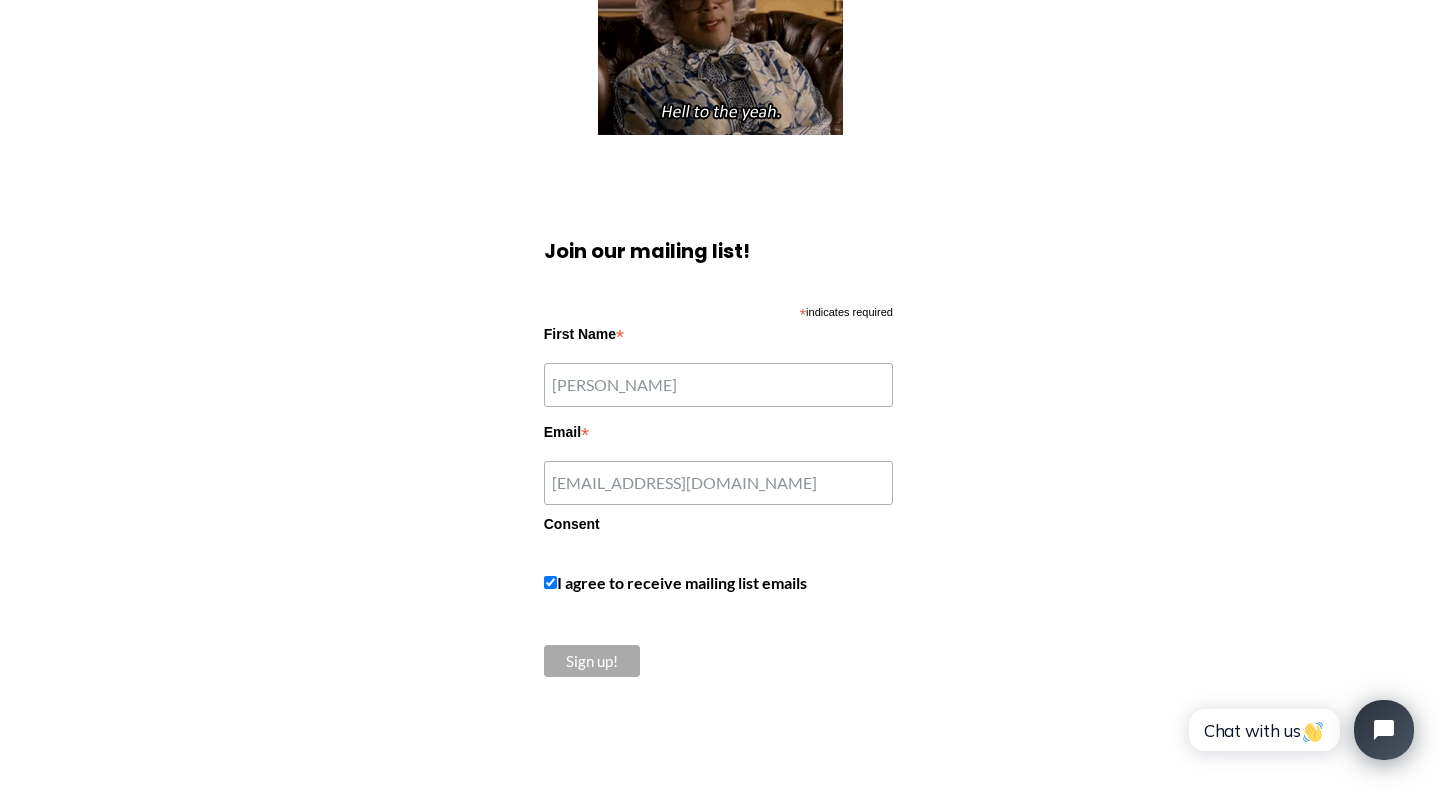 click on "Join our mailing list!
*  indicates required
First Name   *
Anna
Email   *
annakatherine123@gmail.com
Consent
I agree to receive mailing list emails
Sign up!" at bounding box center (720, 459) 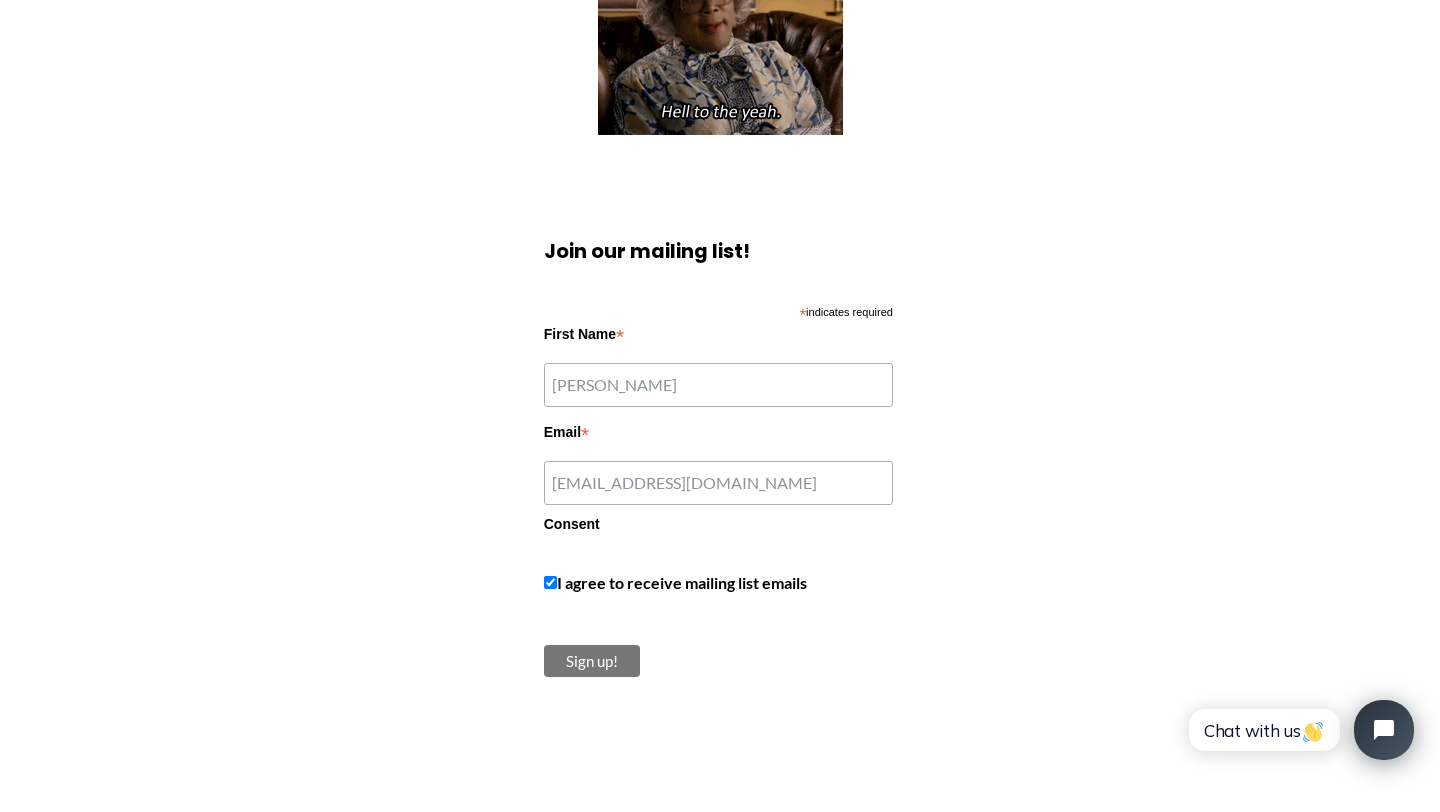 click on "Sign up!" at bounding box center [592, 661] 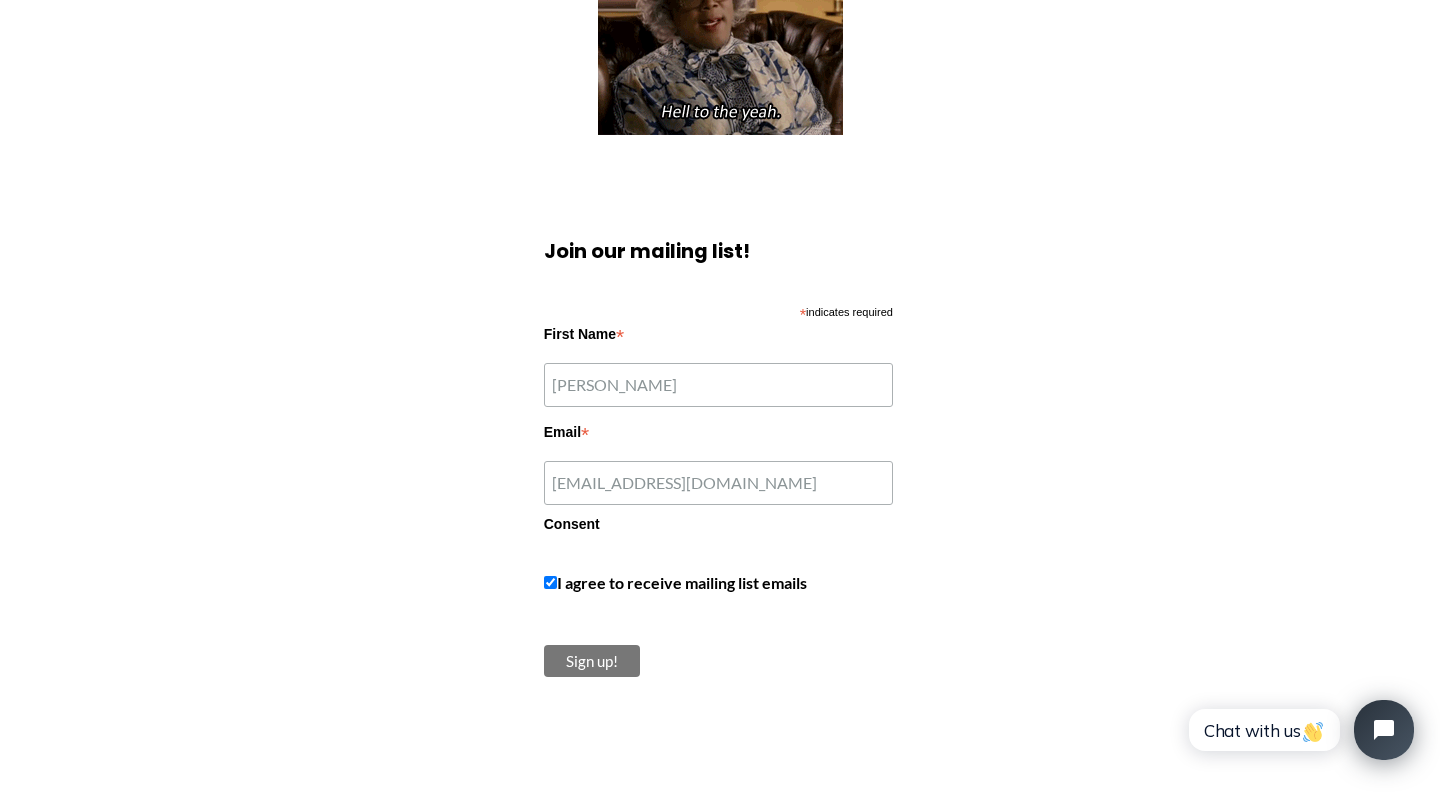click on "Sign up!" at bounding box center [592, 661] 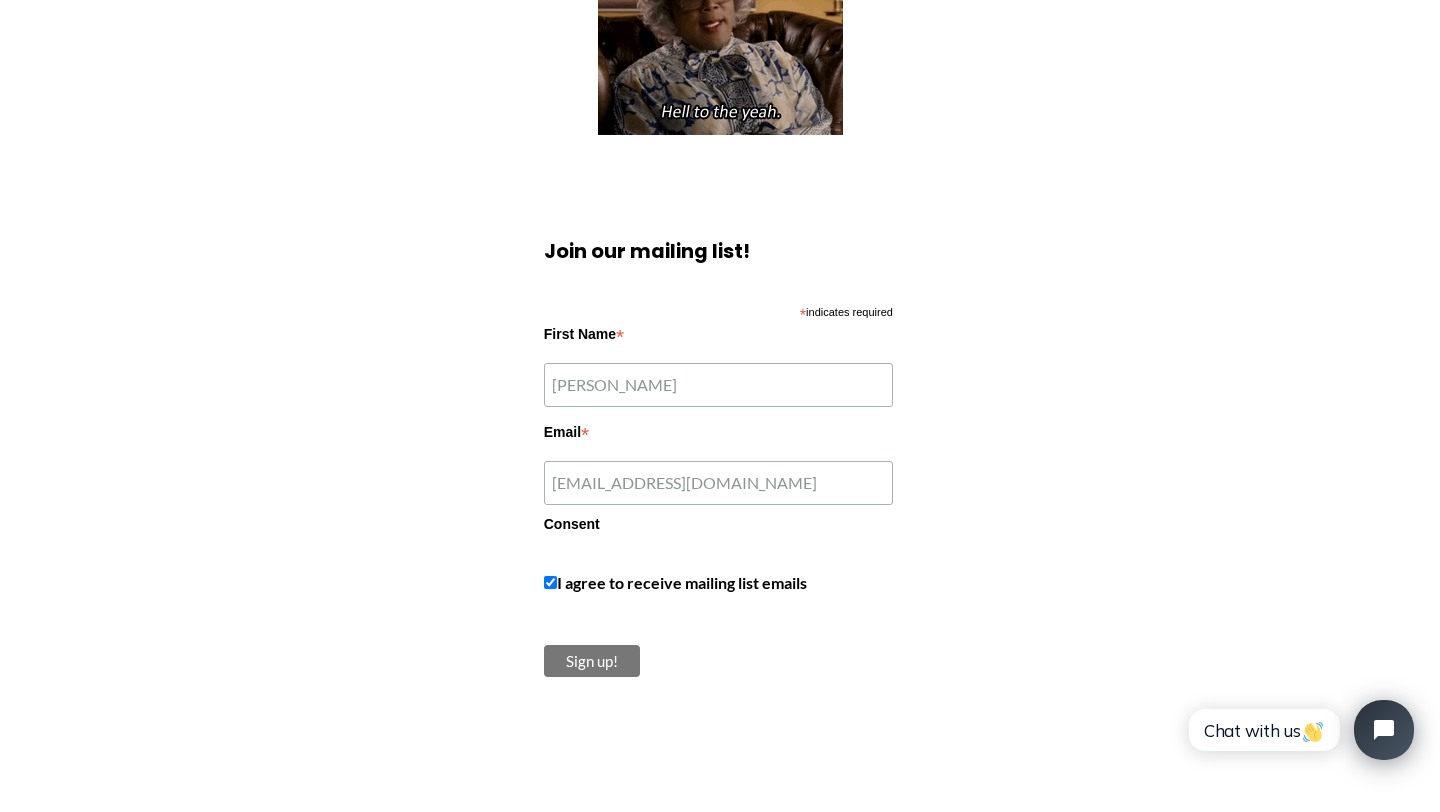 click on "Sign up!" at bounding box center [592, 661] 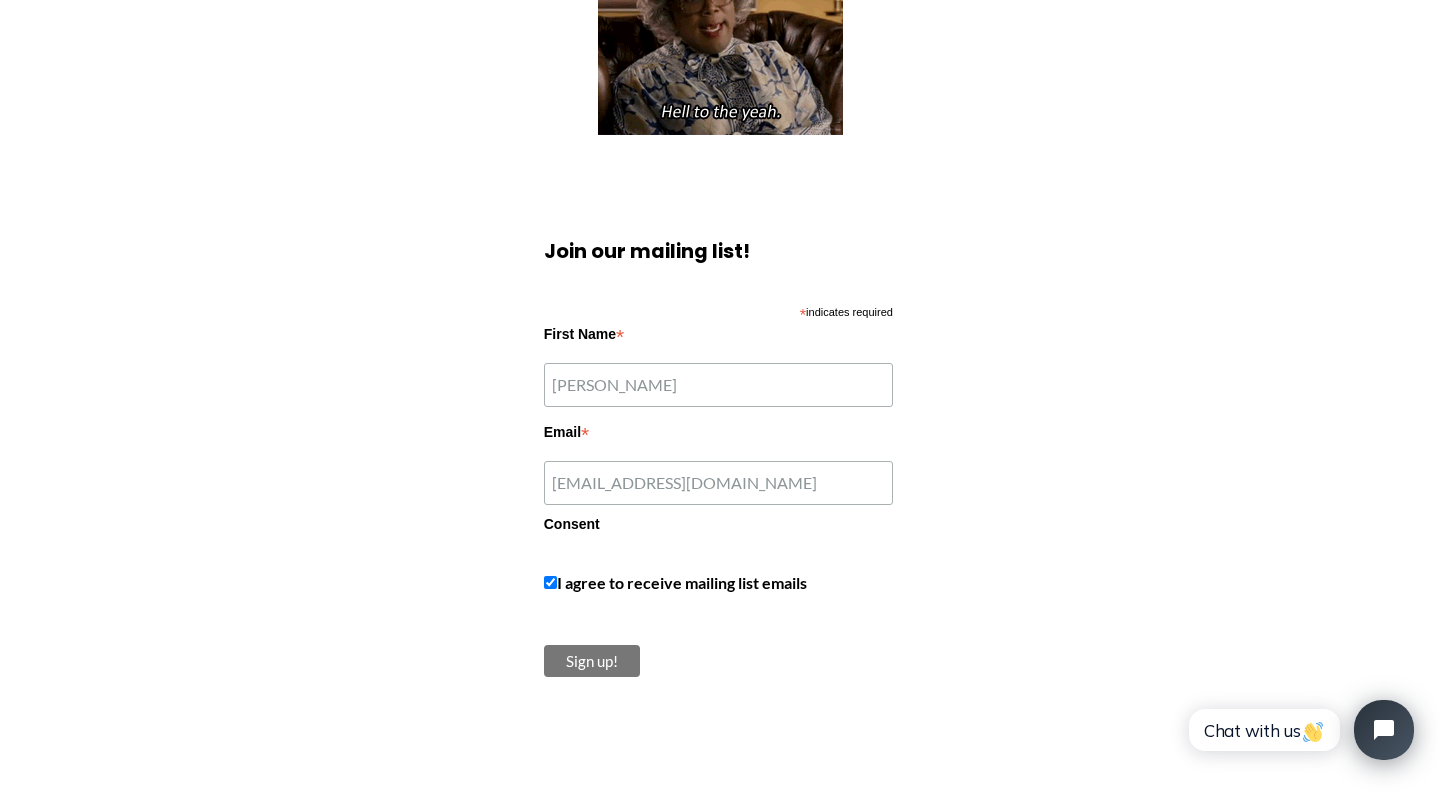 click on "Sign up!" at bounding box center [592, 661] 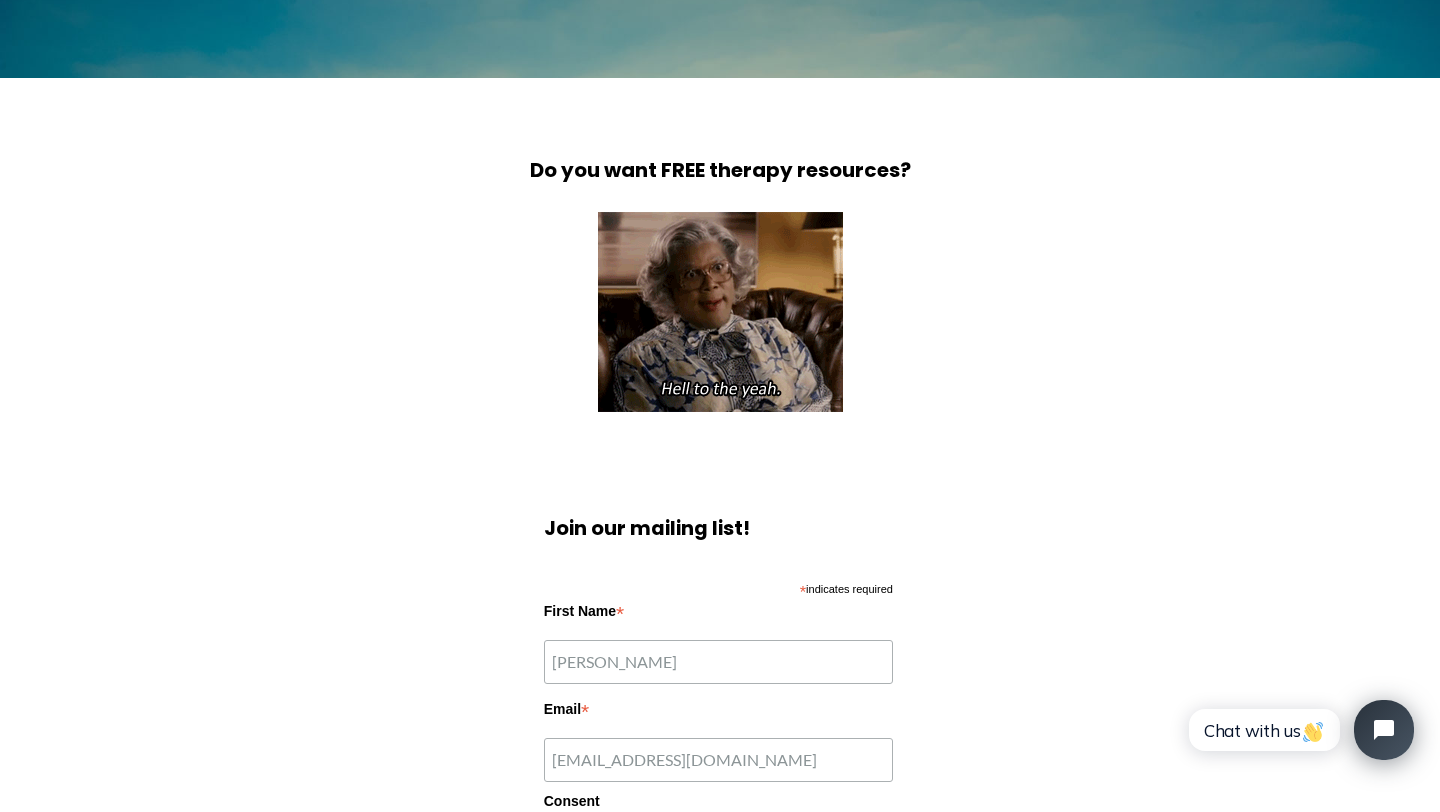 scroll, scrollTop: 0, scrollLeft: 0, axis: both 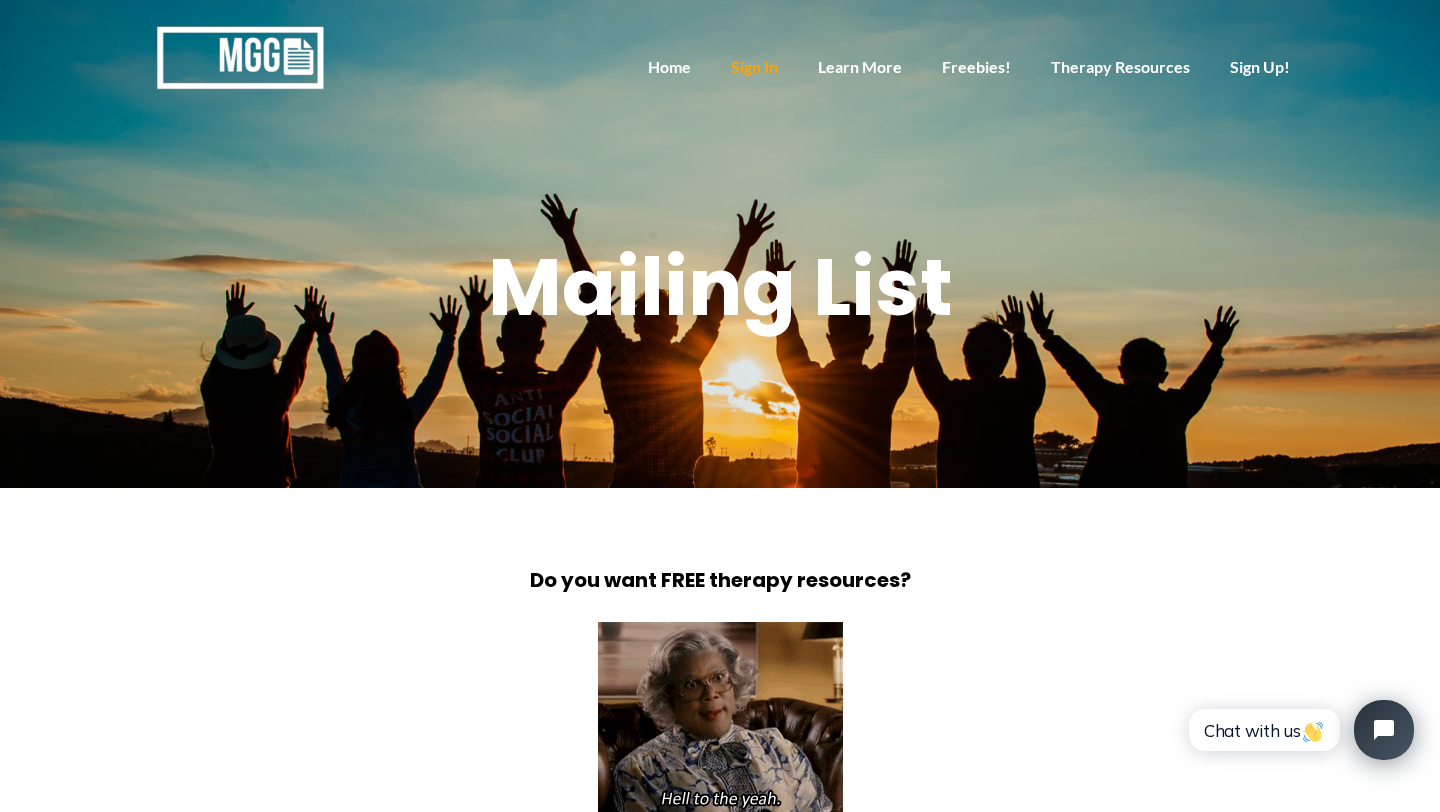 click on "Sign In" at bounding box center (754, 68) 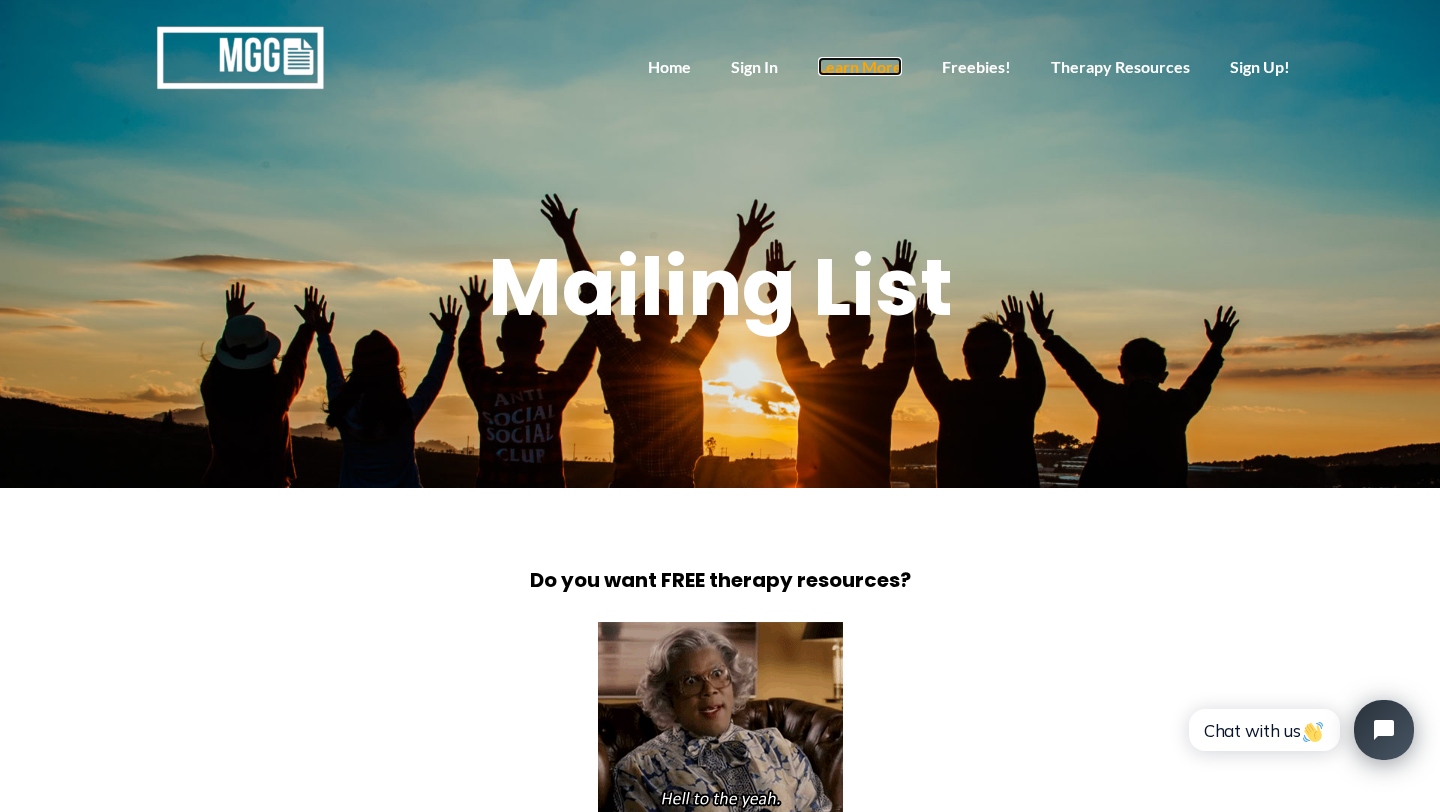 click on "Learn More" at bounding box center [860, 66] 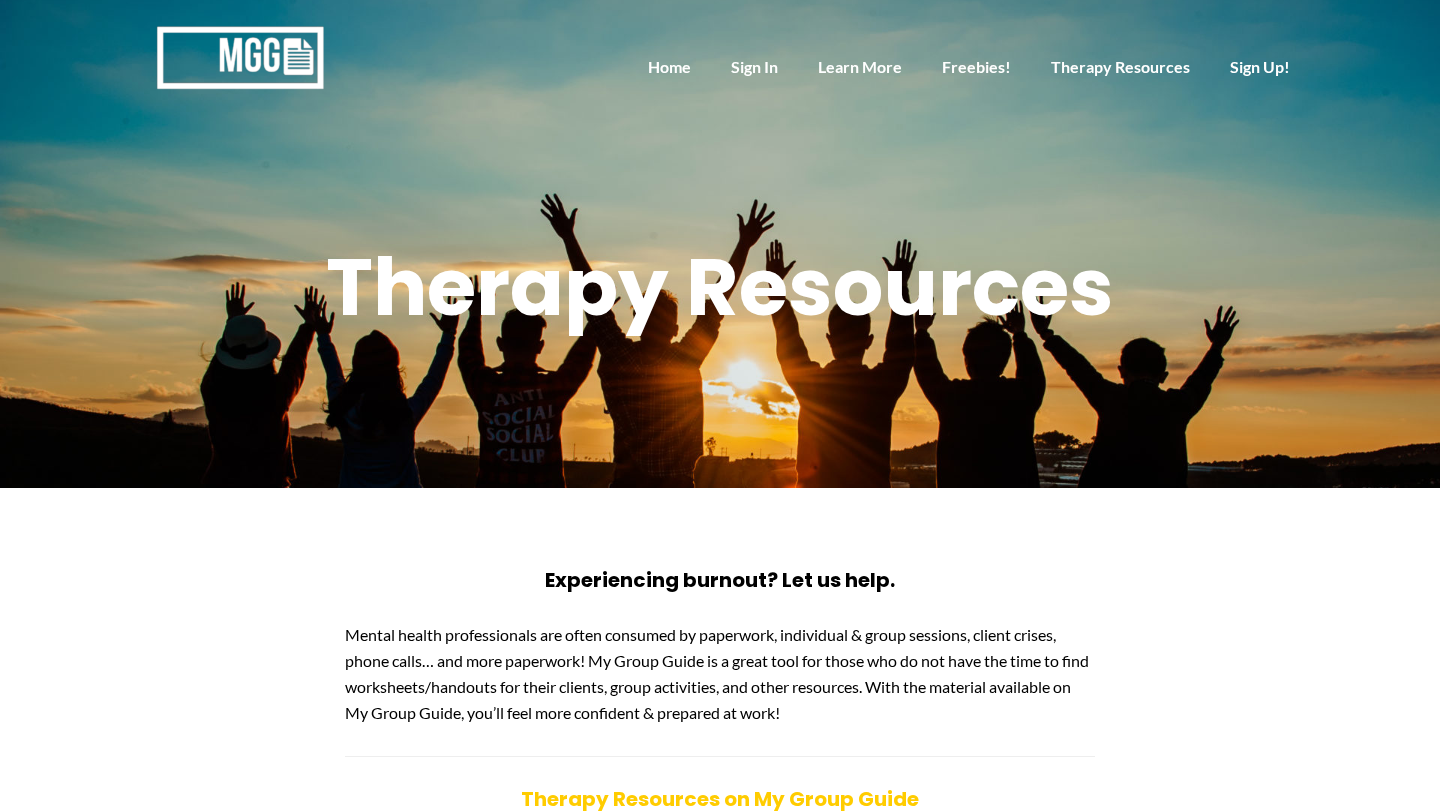 scroll, scrollTop: 0, scrollLeft: 0, axis: both 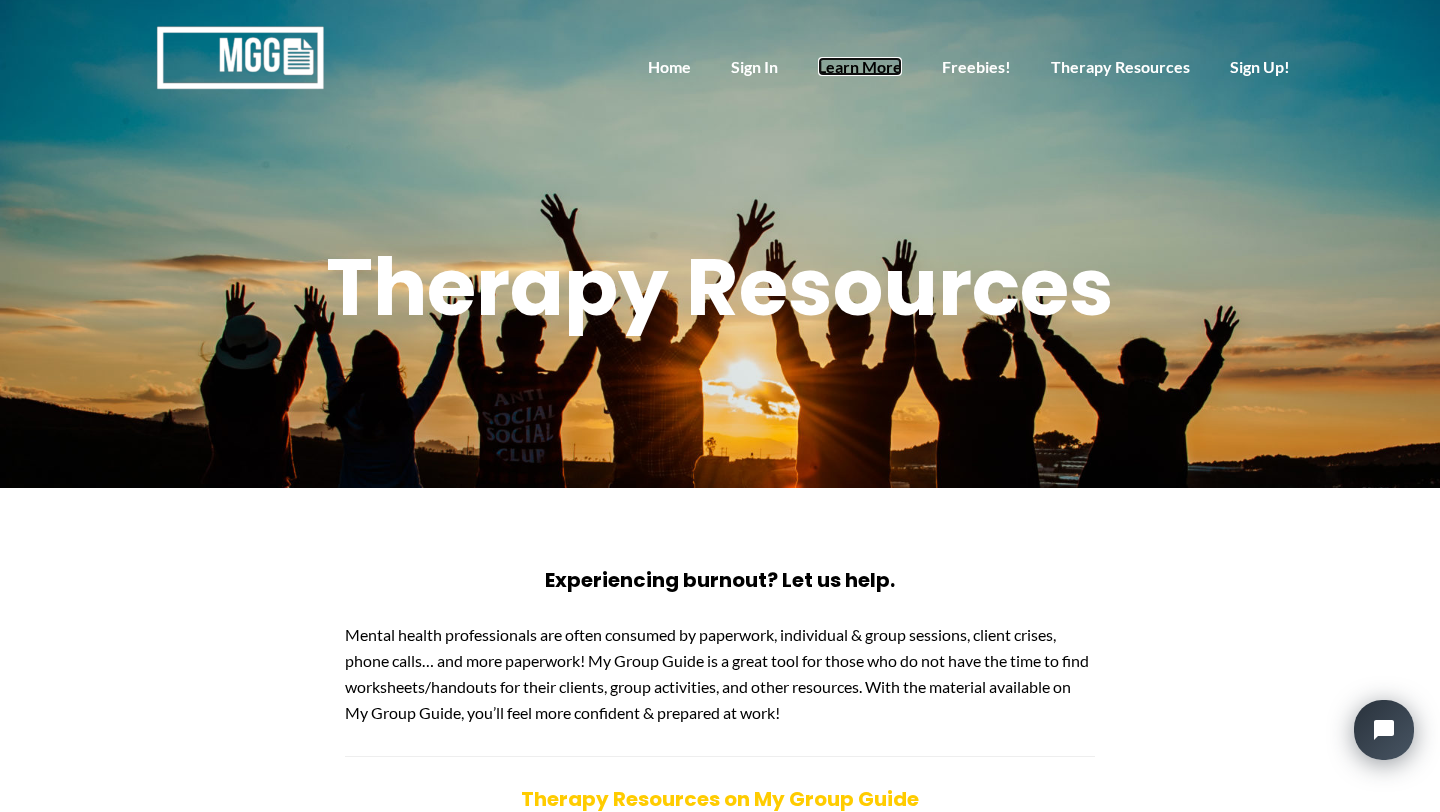 click on "Learn More" at bounding box center [860, 66] 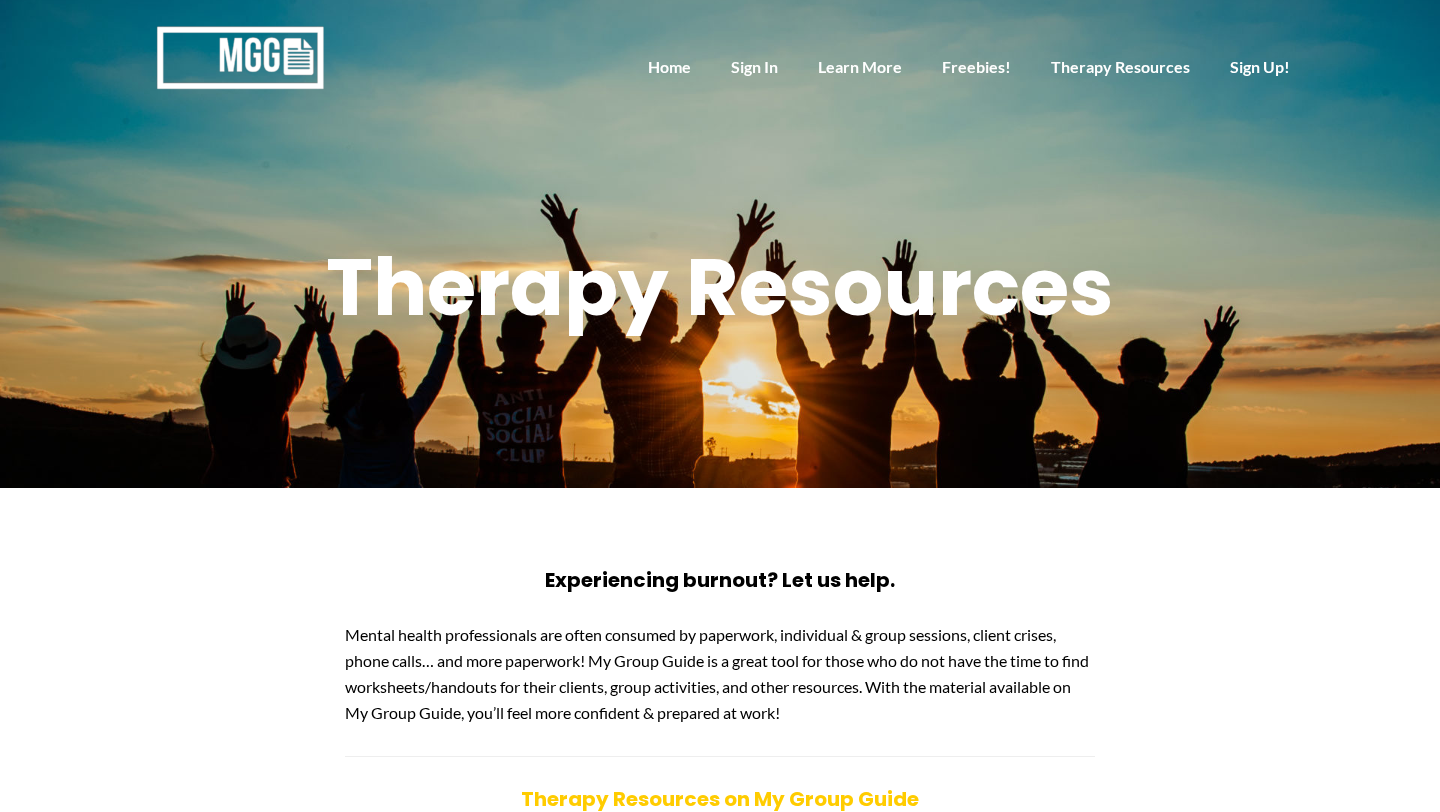 scroll, scrollTop: 0, scrollLeft: 0, axis: both 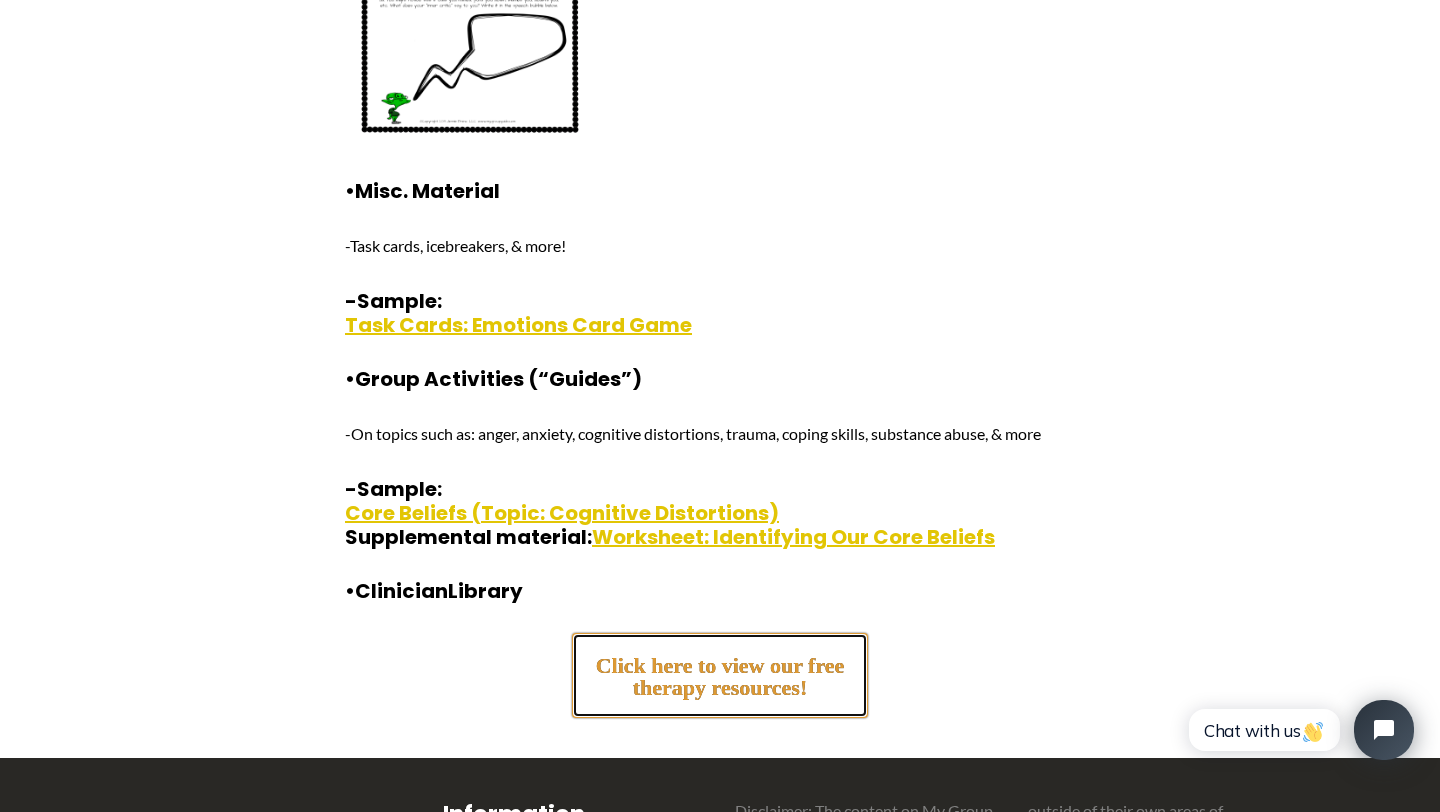 click on "Click here to view our free therapy resources!" at bounding box center [720, 668] 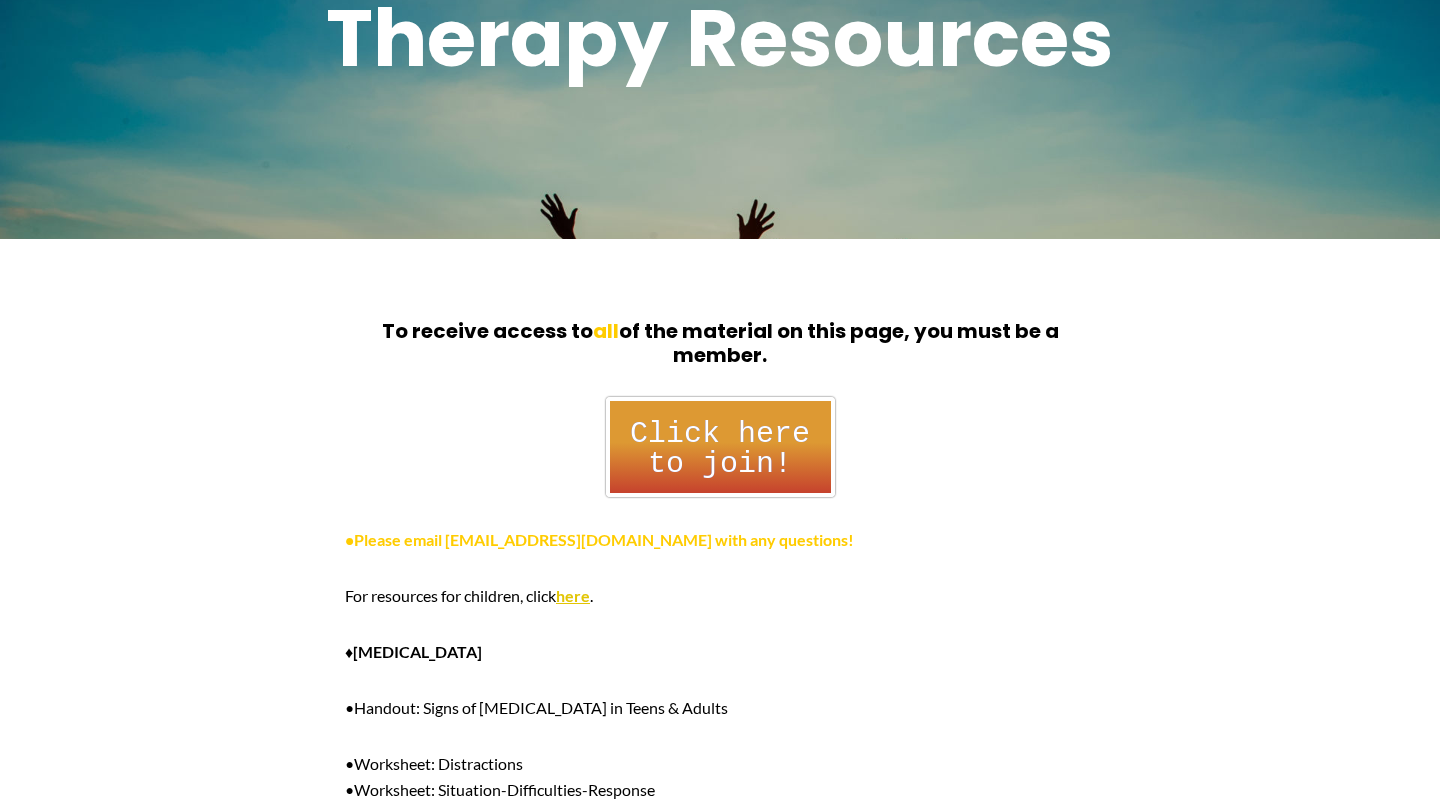 scroll, scrollTop: 348, scrollLeft: 0, axis: vertical 